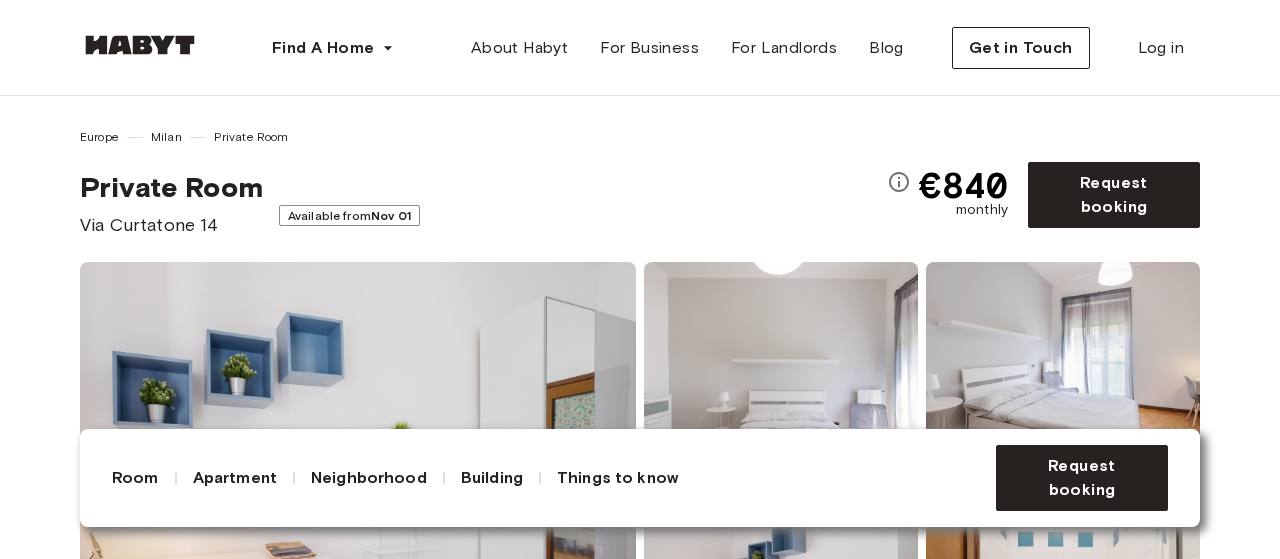 scroll, scrollTop: 0, scrollLeft: 0, axis: both 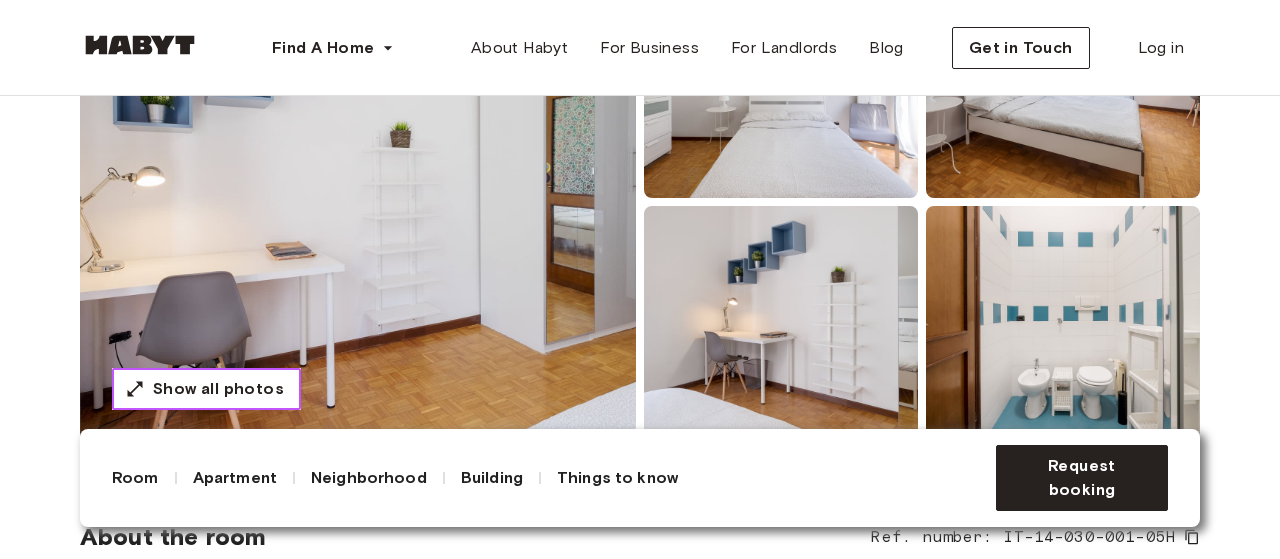 click on "Show all photos" at bounding box center [218, 389] 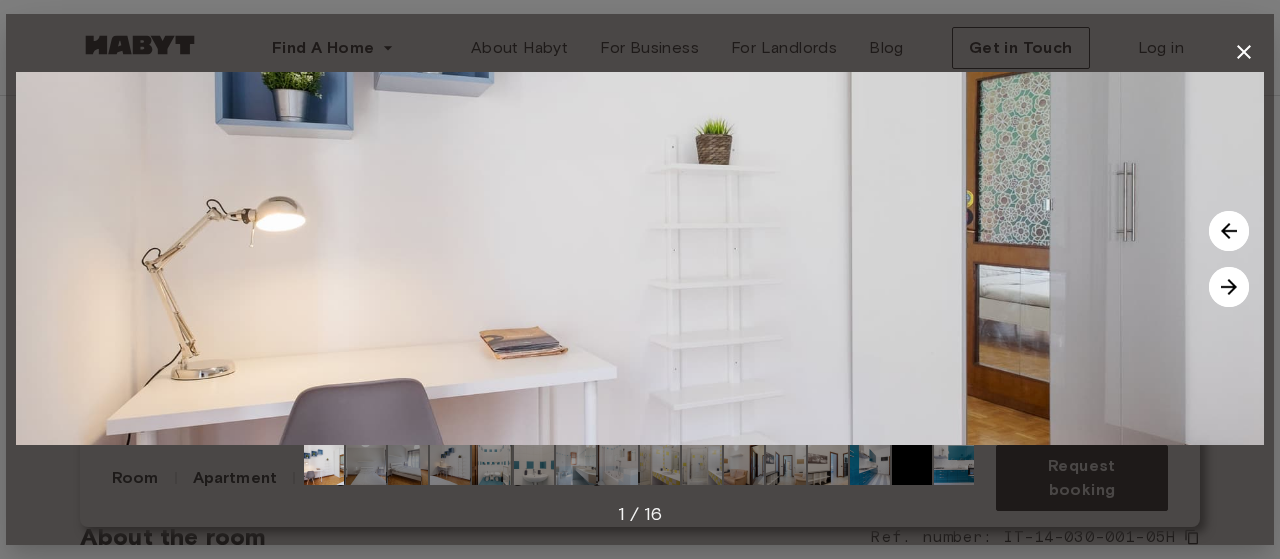 click at bounding box center [1229, 287] 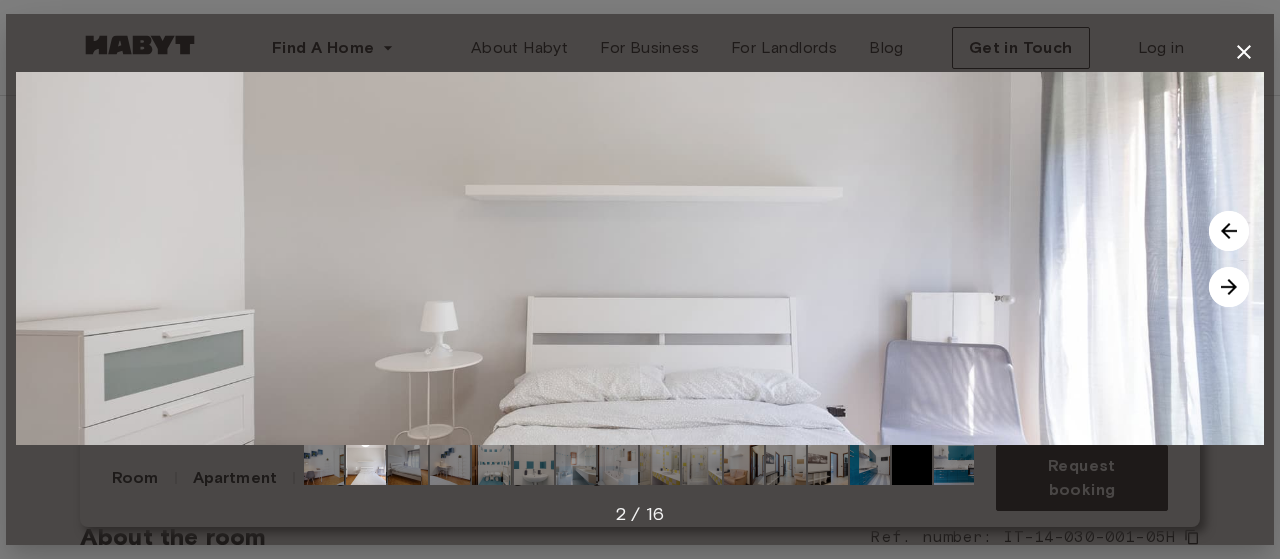 click at bounding box center [1229, 287] 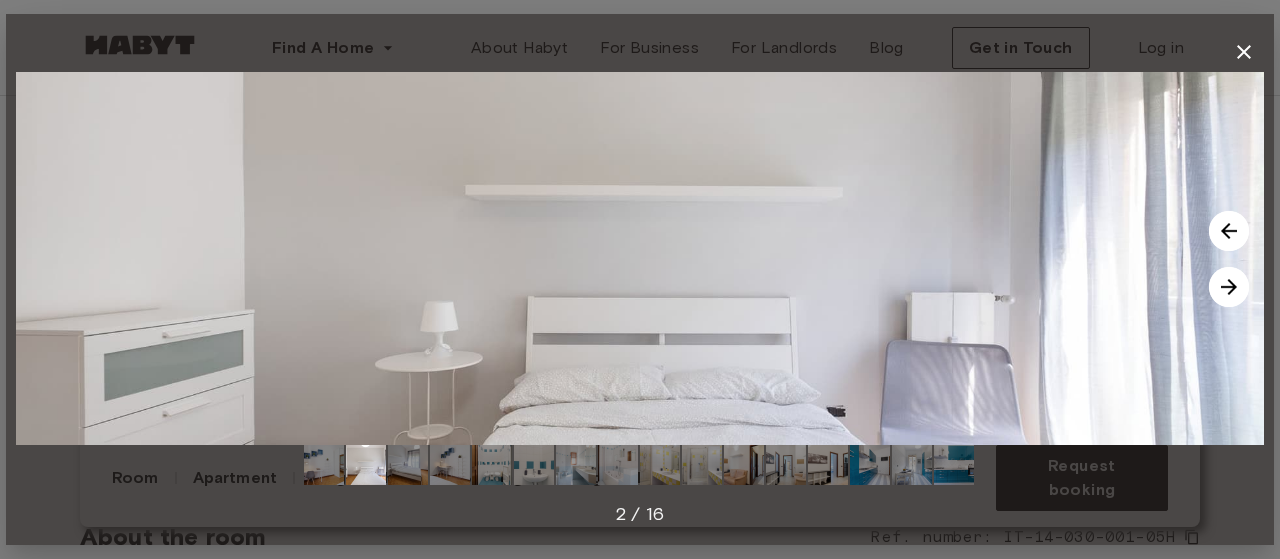 click at bounding box center [1229, 287] 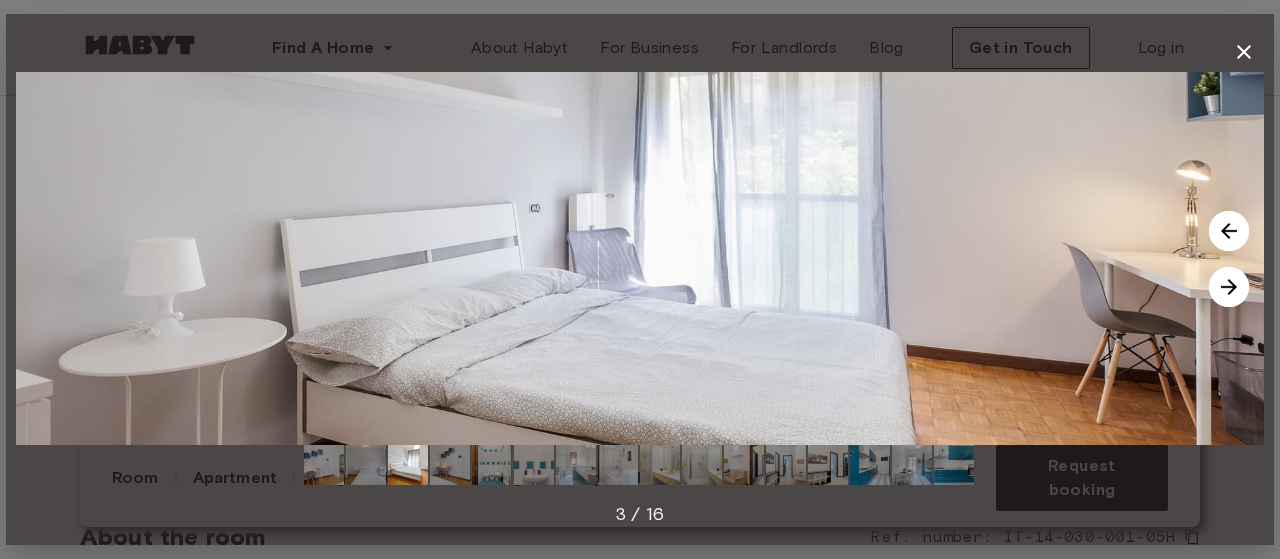 click at bounding box center [1229, 287] 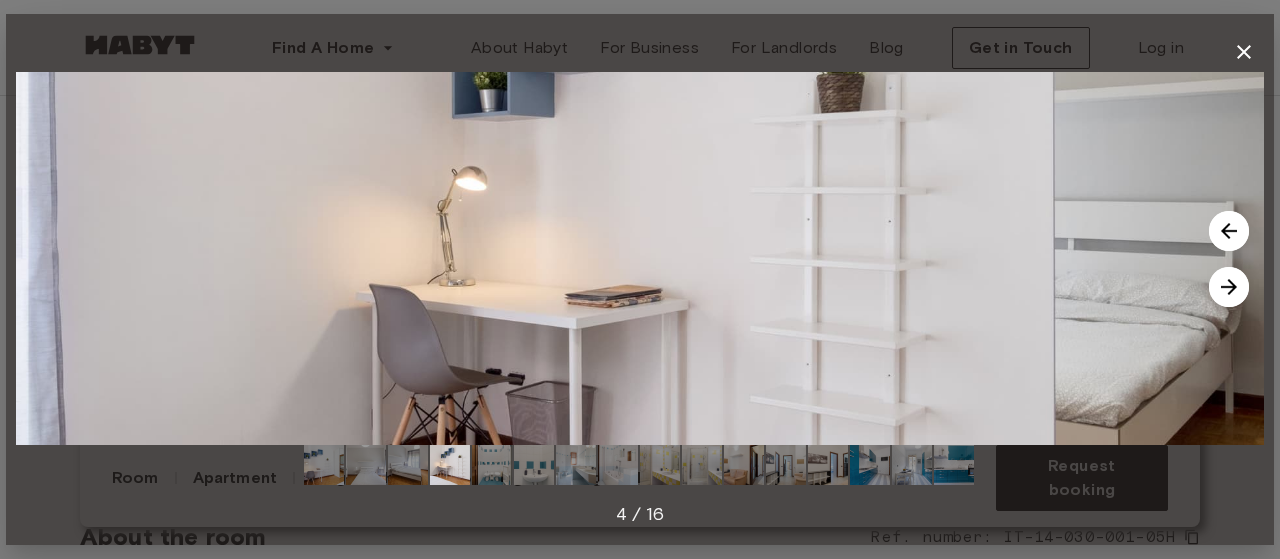 click at bounding box center [1229, 287] 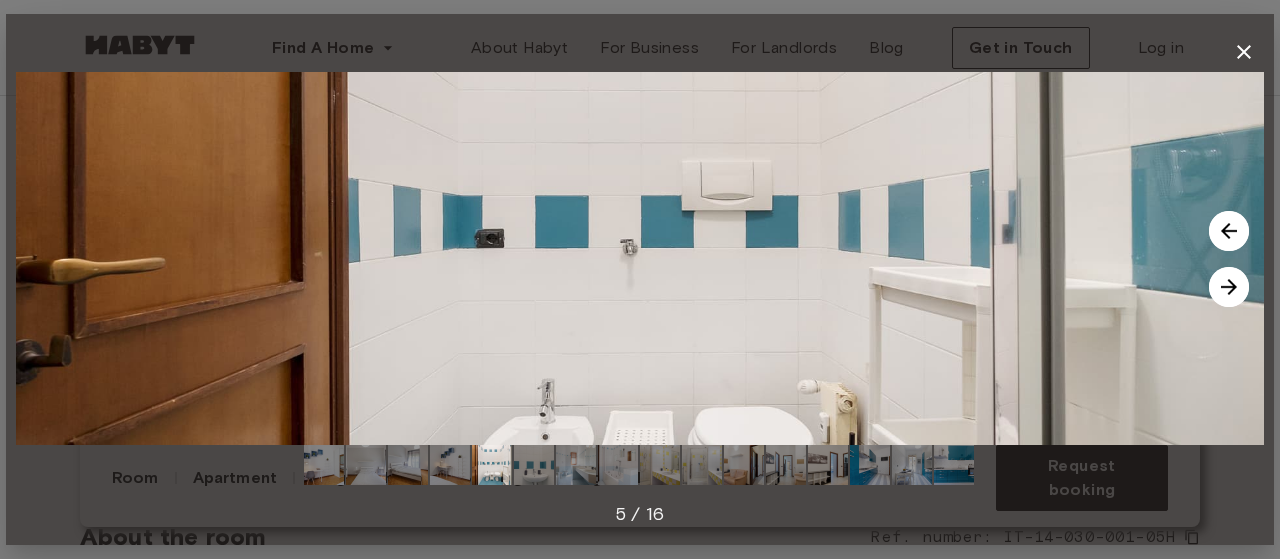 click at bounding box center (1229, 287) 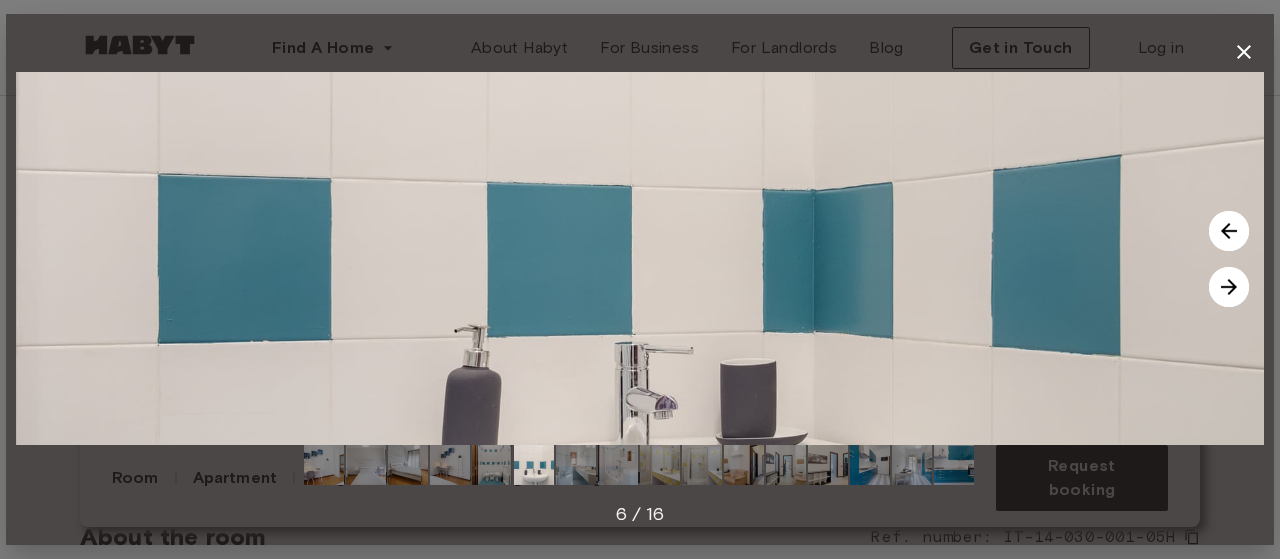 click at bounding box center [1229, 231] 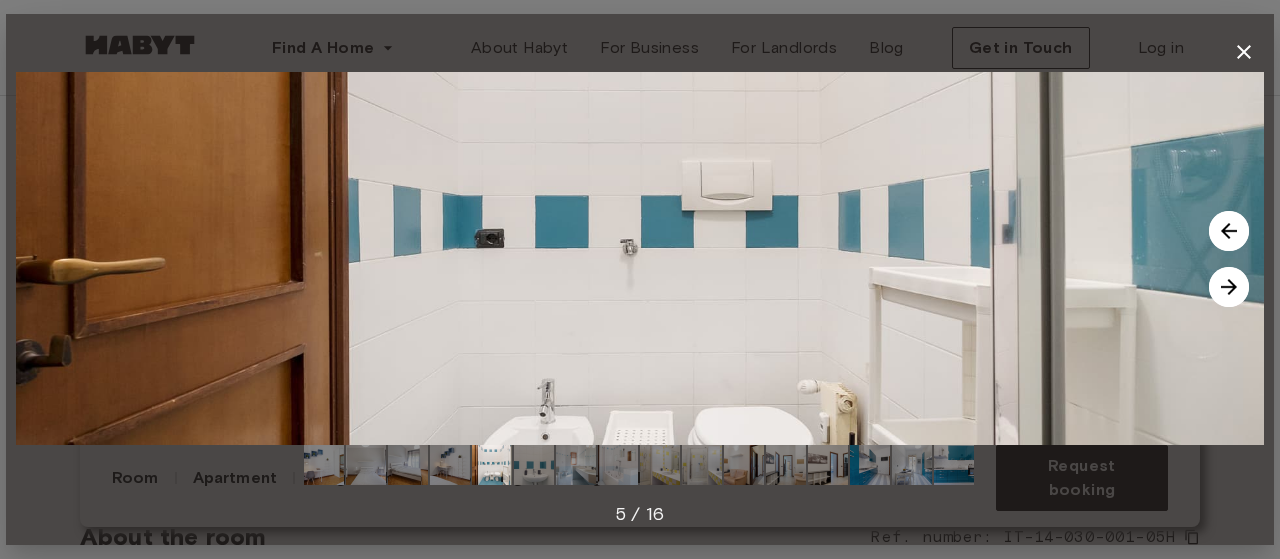 click at bounding box center (1229, 287) 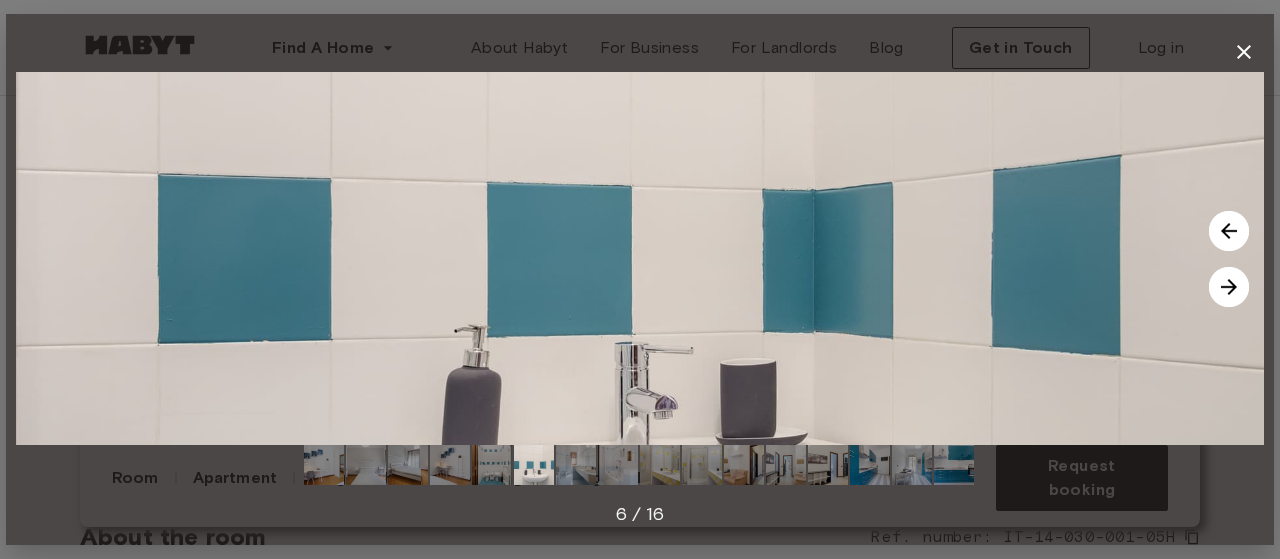 click at bounding box center (1229, 287) 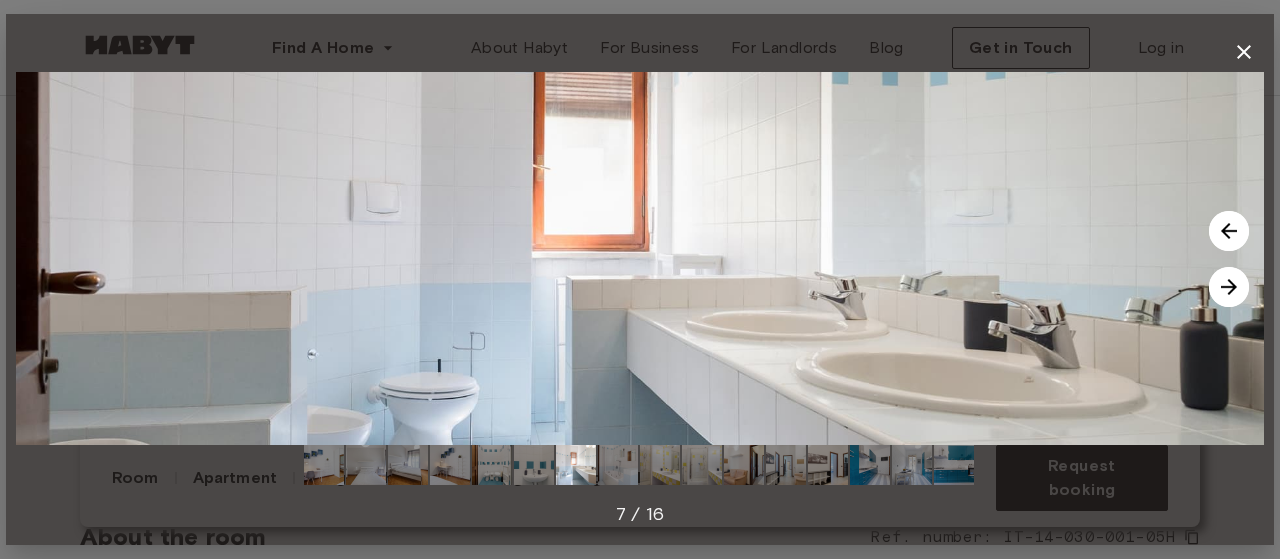 click at bounding box center [1229, 287] 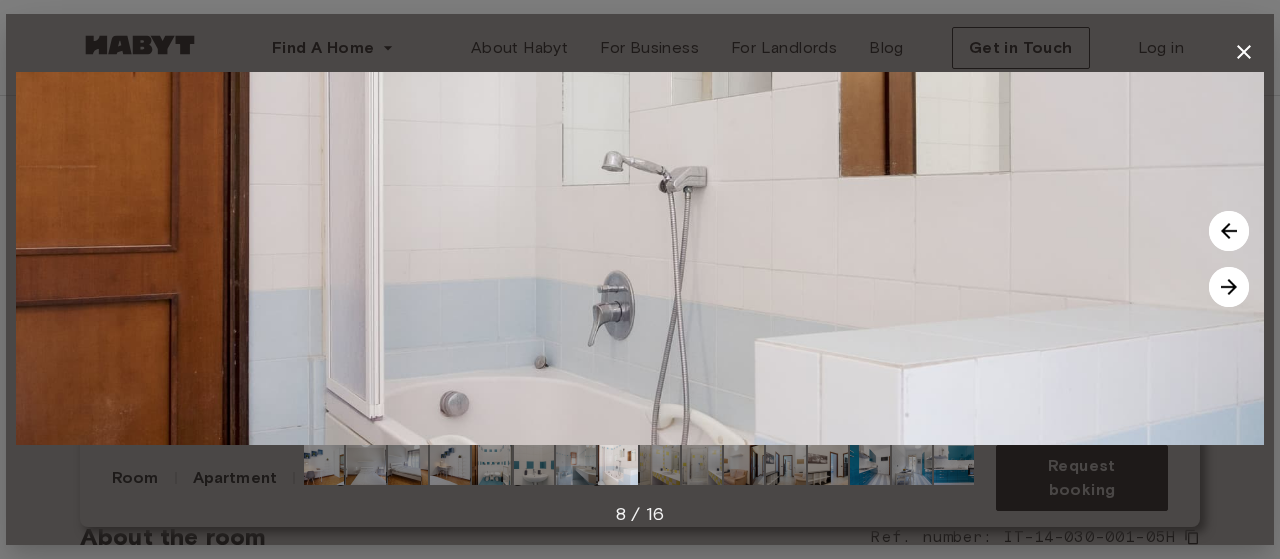 click at bounding box center [1229, 287] 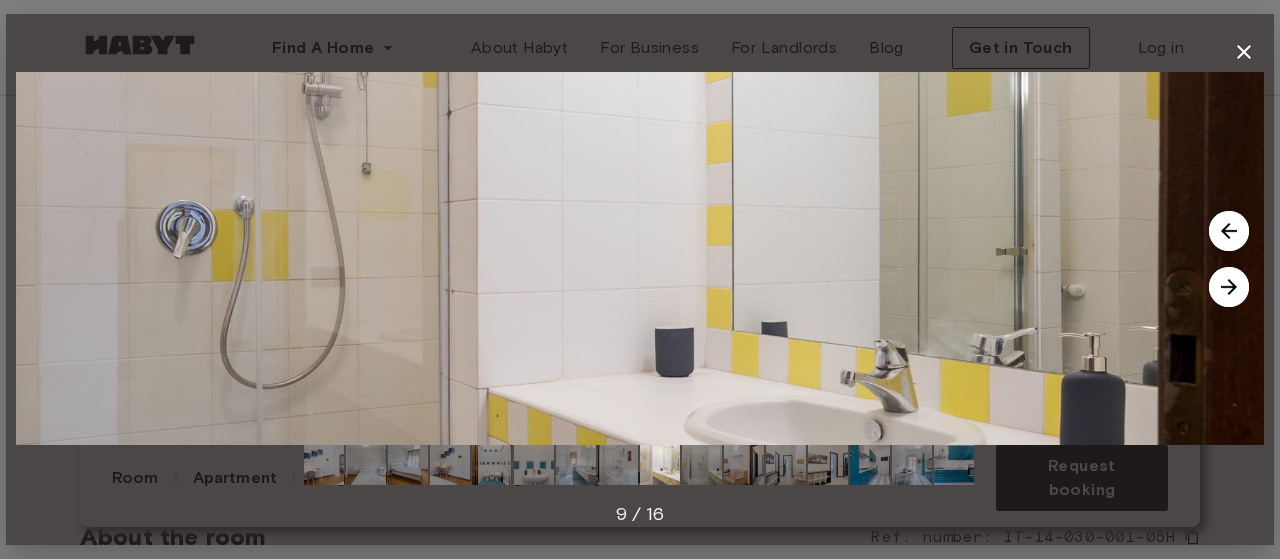 click at bounding box center (1229, 287) 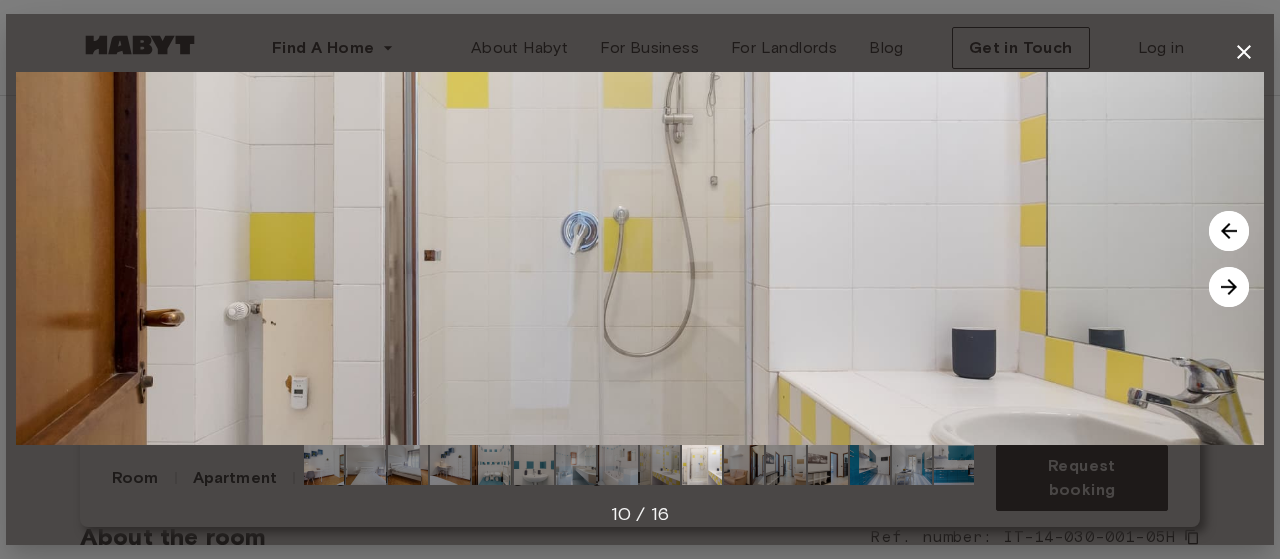 click at bounding box center [1229, 287] 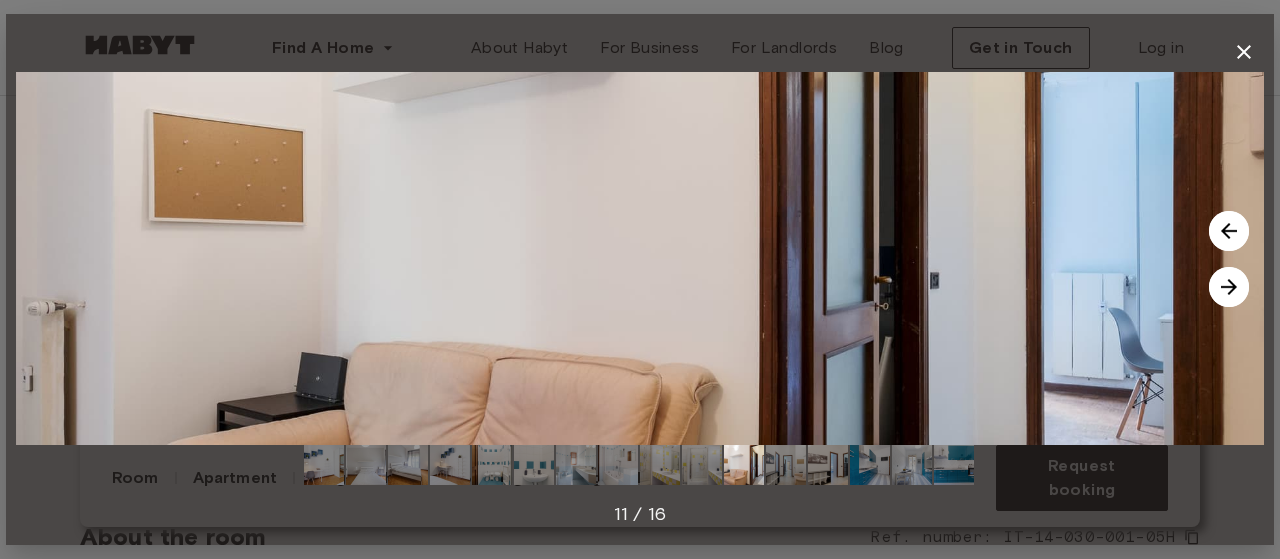 click at bounding box center (1229, 287) 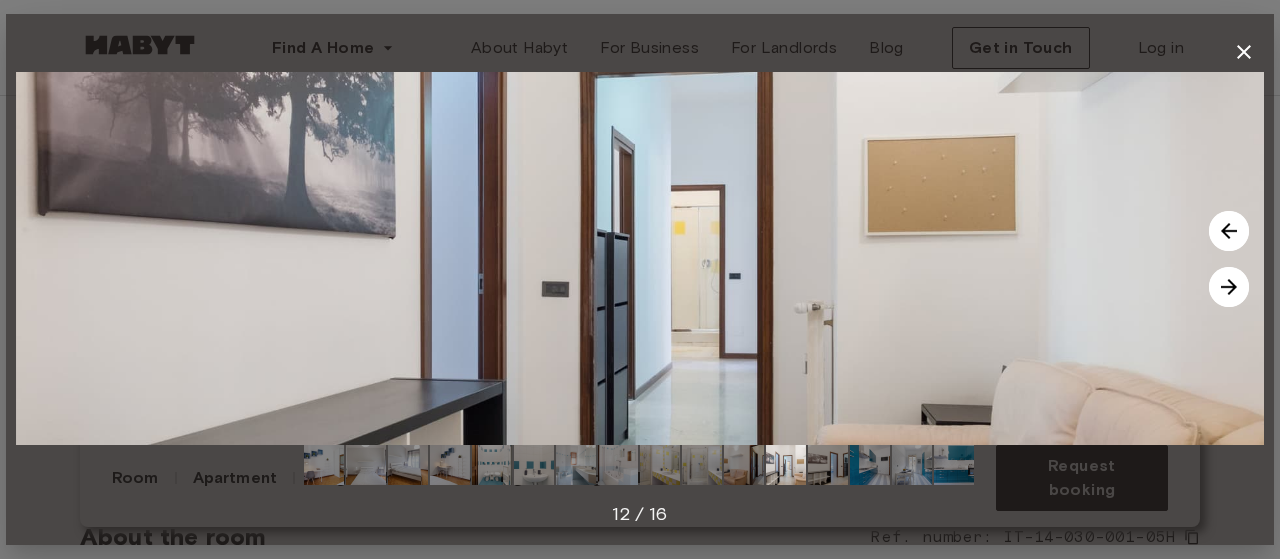 click at bounding box center (1229, 287) 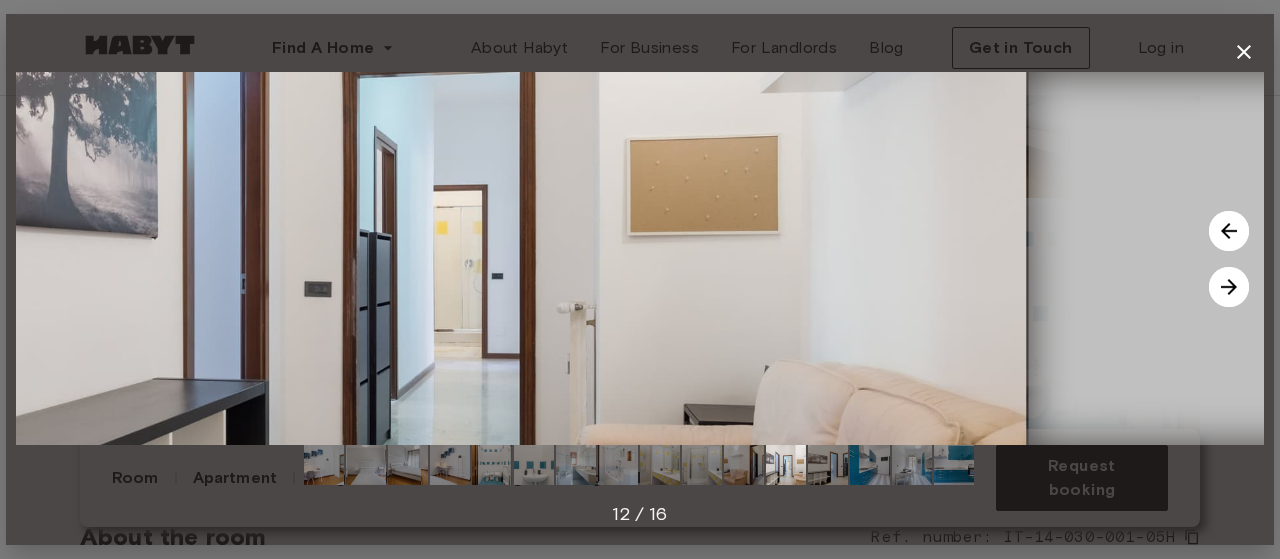 click at bounding box center [1229, 287] 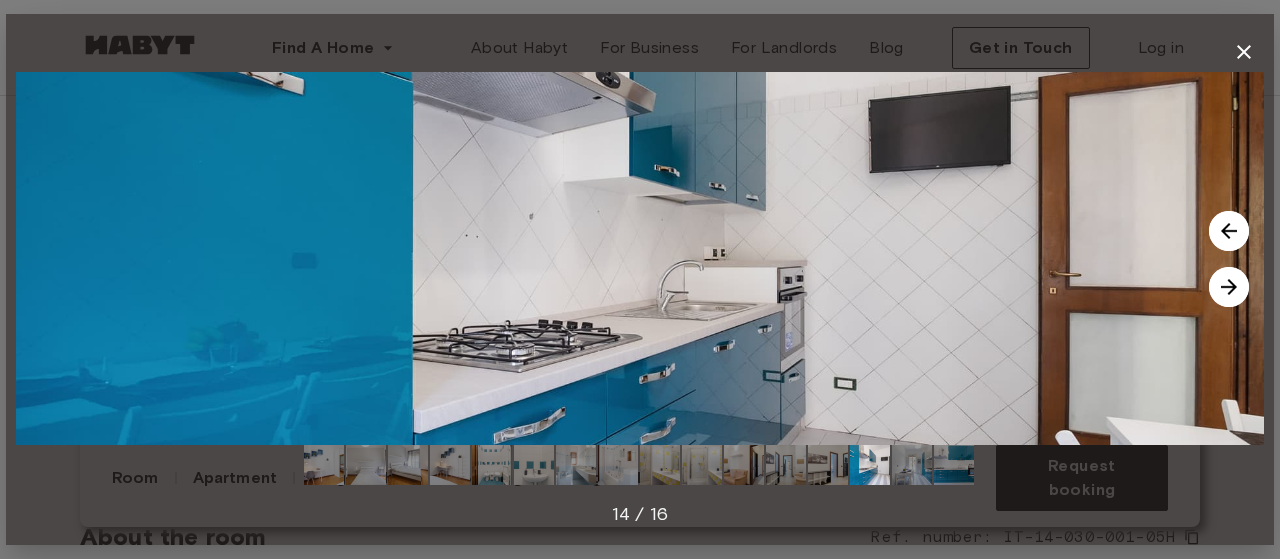click at bounding box center [1229, 231] 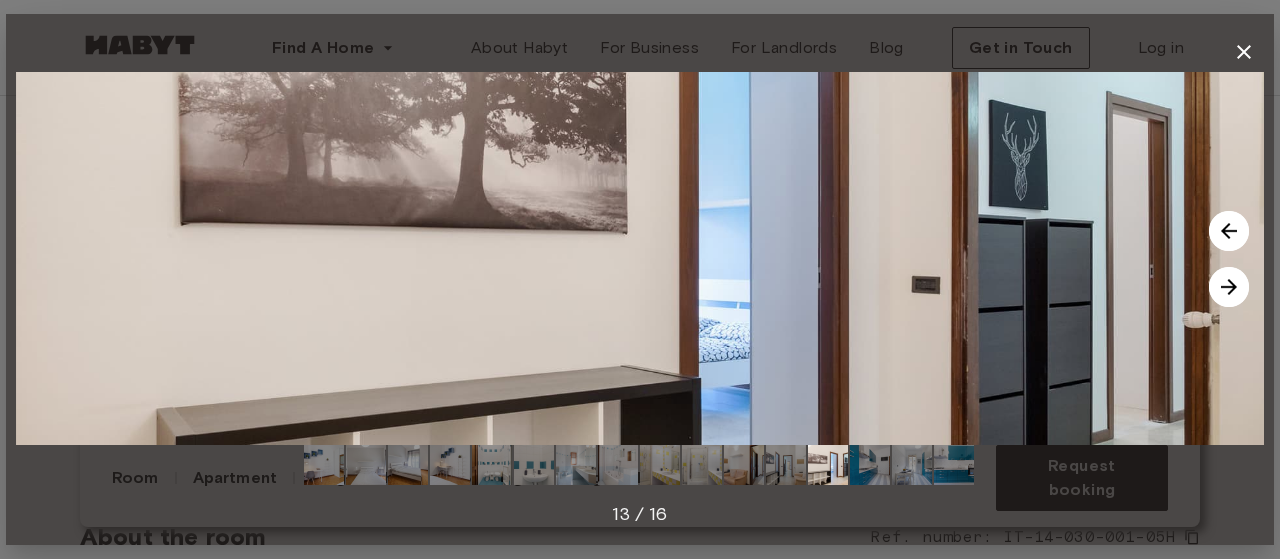 click at bounding box center [1229, 231] 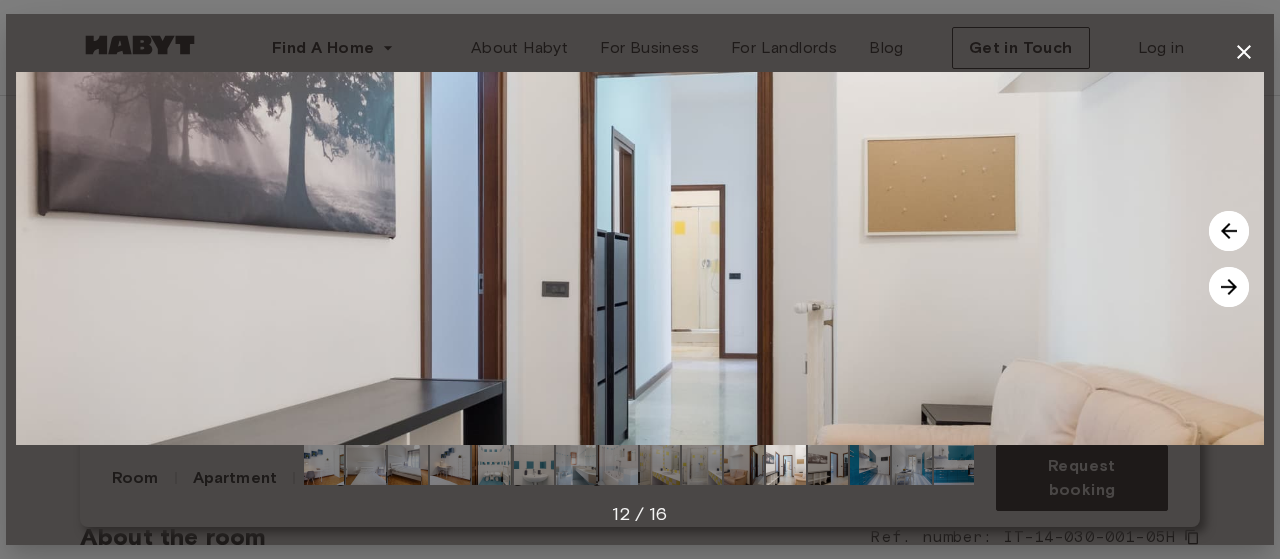 click at bounding box center [1229, 287] 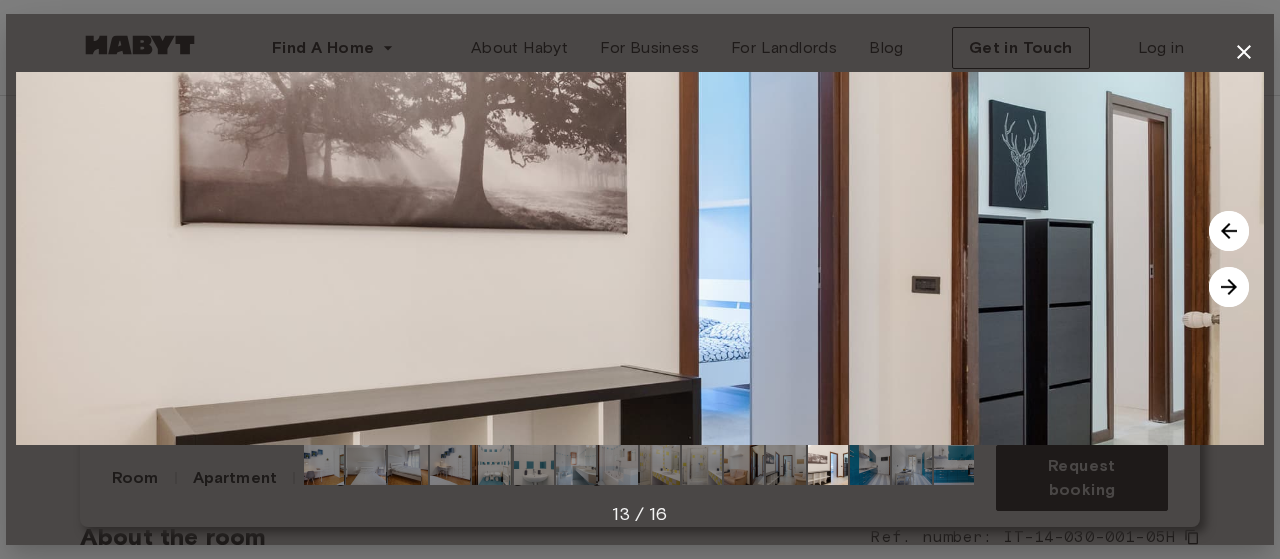 click at bounding box center [1229, 287] 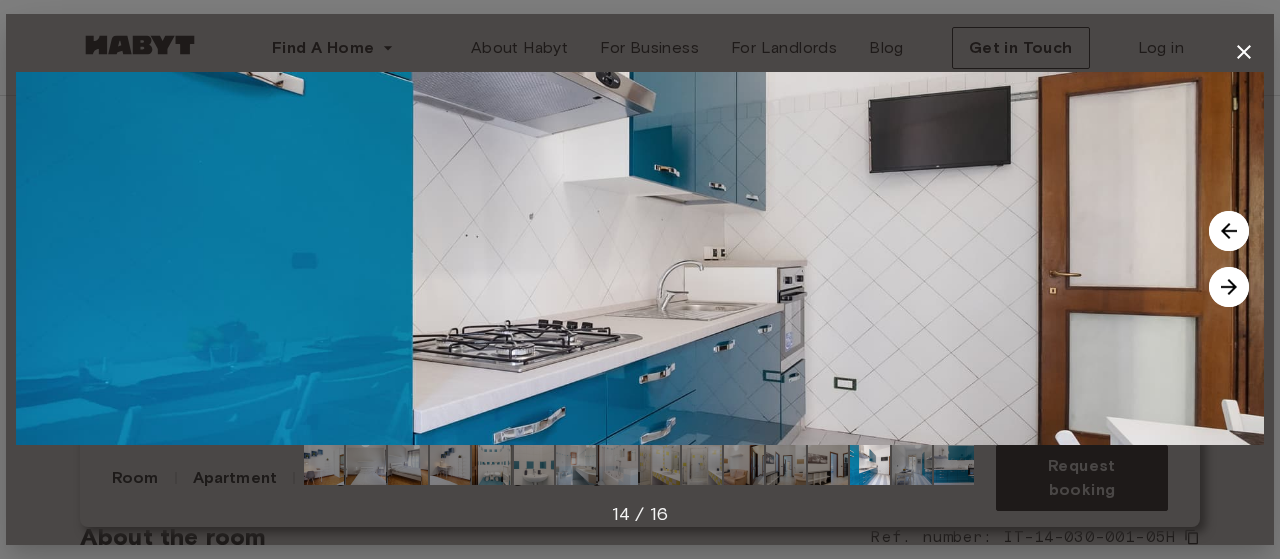 click at bounding box center [1229, 287] 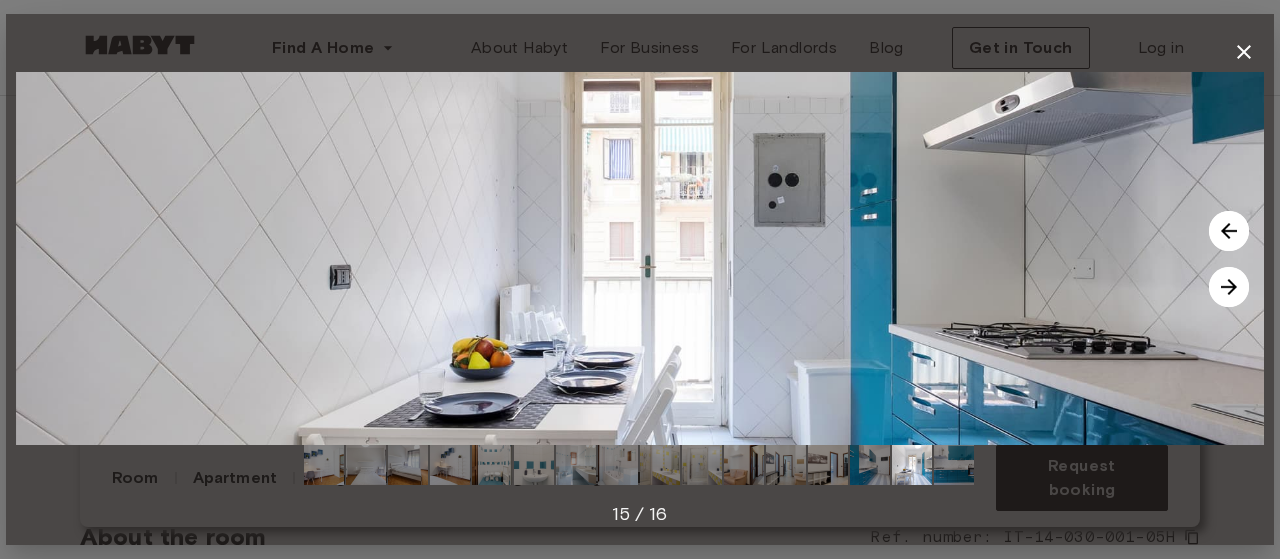 click at bounding box center (1244, 52) 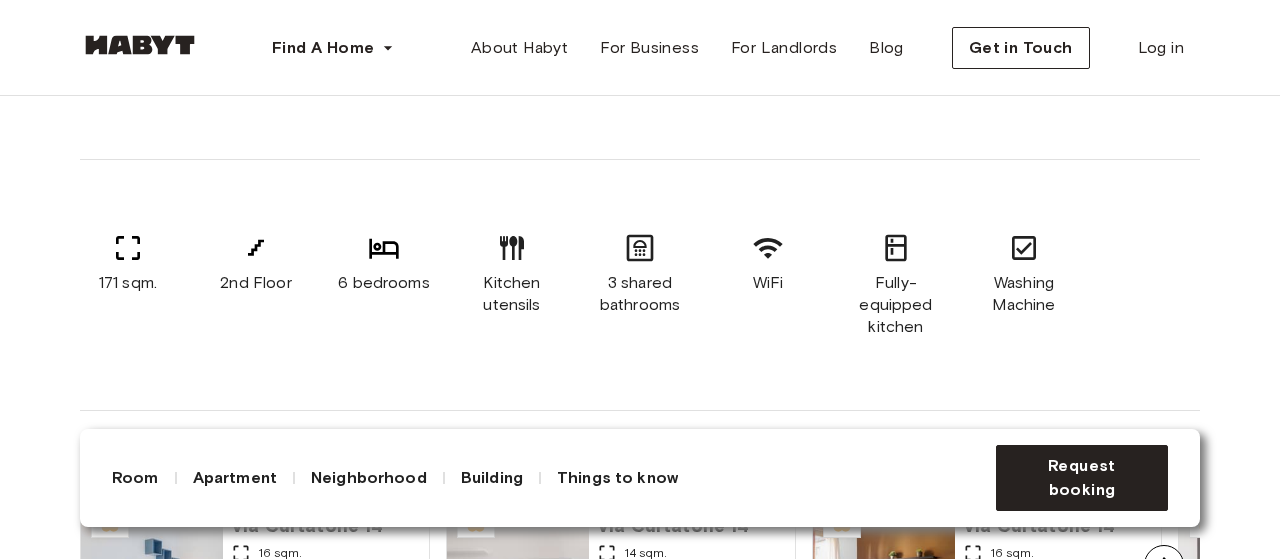 scroll, scrollTop: 1400, scrollLeft: 0, axis: vertical 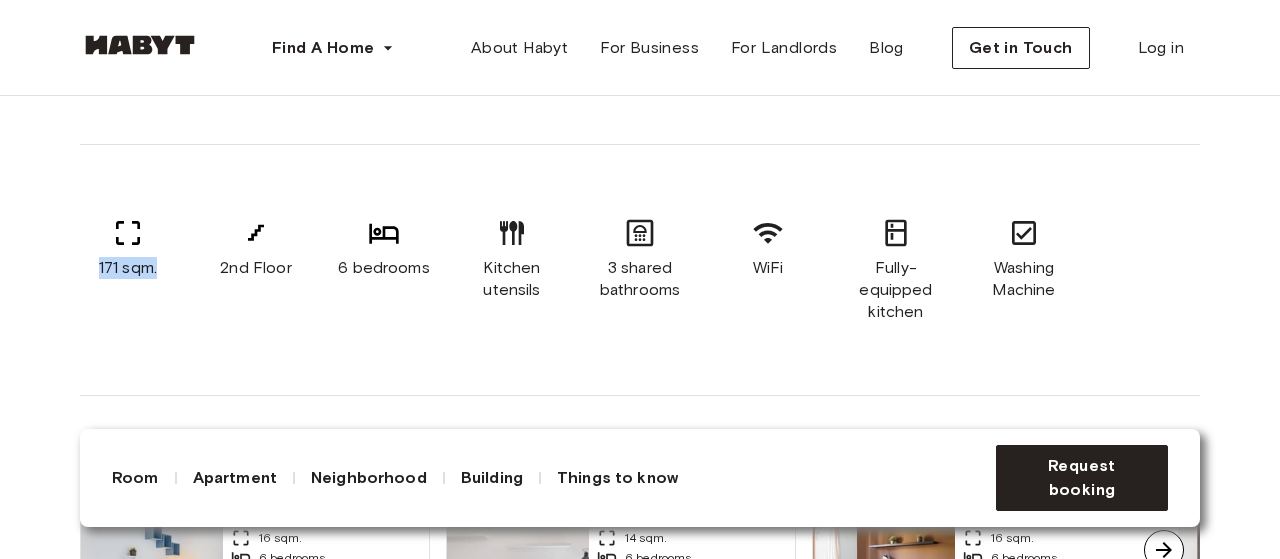 drag, startPoint x: 95, startPoint y: 282, endPoint x: 156, endPoint y: 291, distance: 61.66036 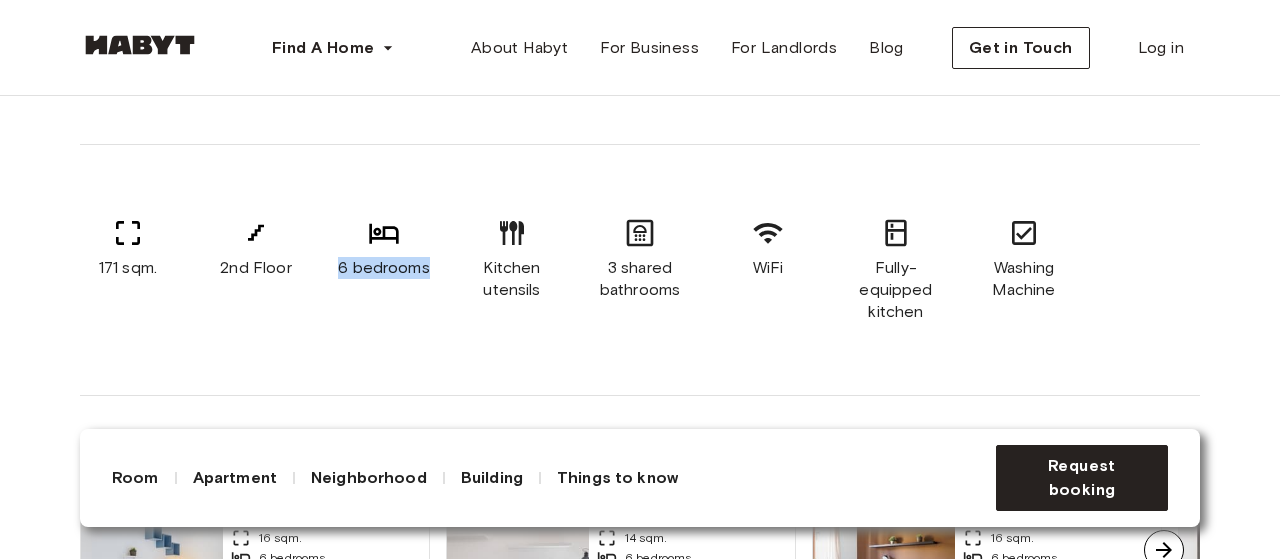 drag, startPoint x: 338, startPoint y: 286, endPoint x: 447, endPoint y: 271, distance: 110.02727 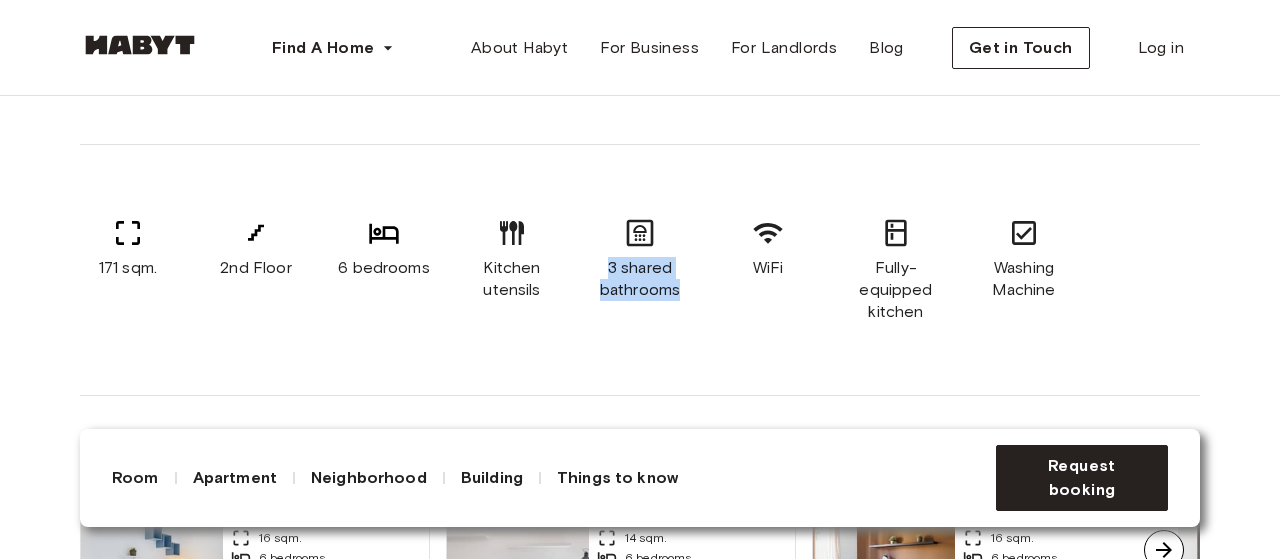 drag, startPoint x: 610, startPoint y: 283, endPoint x: 677, endPoint y: 312, distance: 73.00685 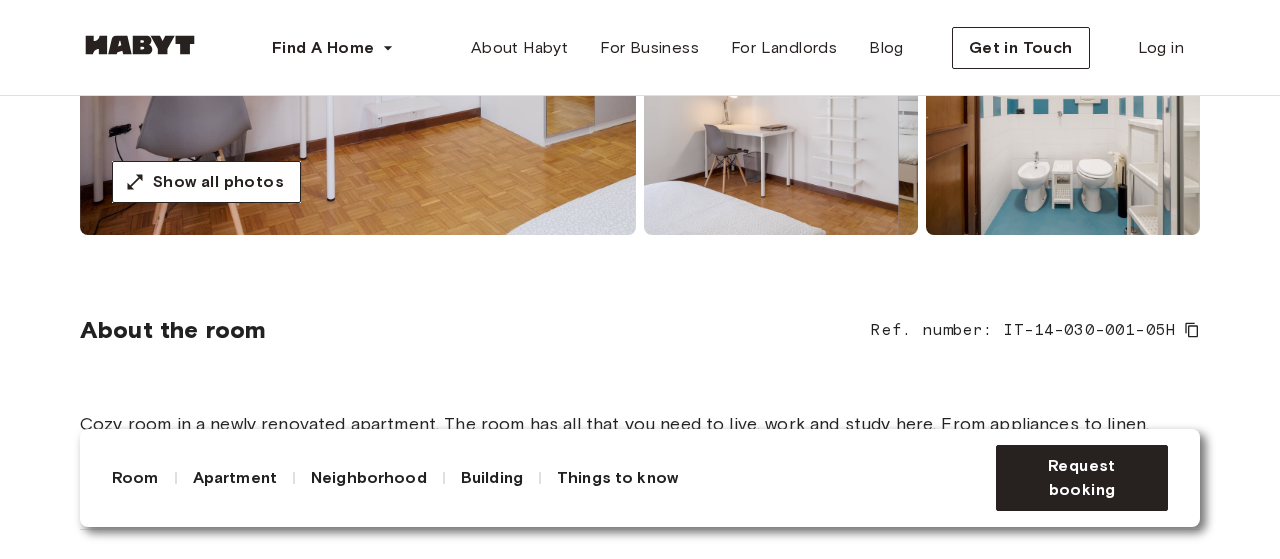 scroll, scrollTop: 400, scrollLeft: 0, axis: vertical 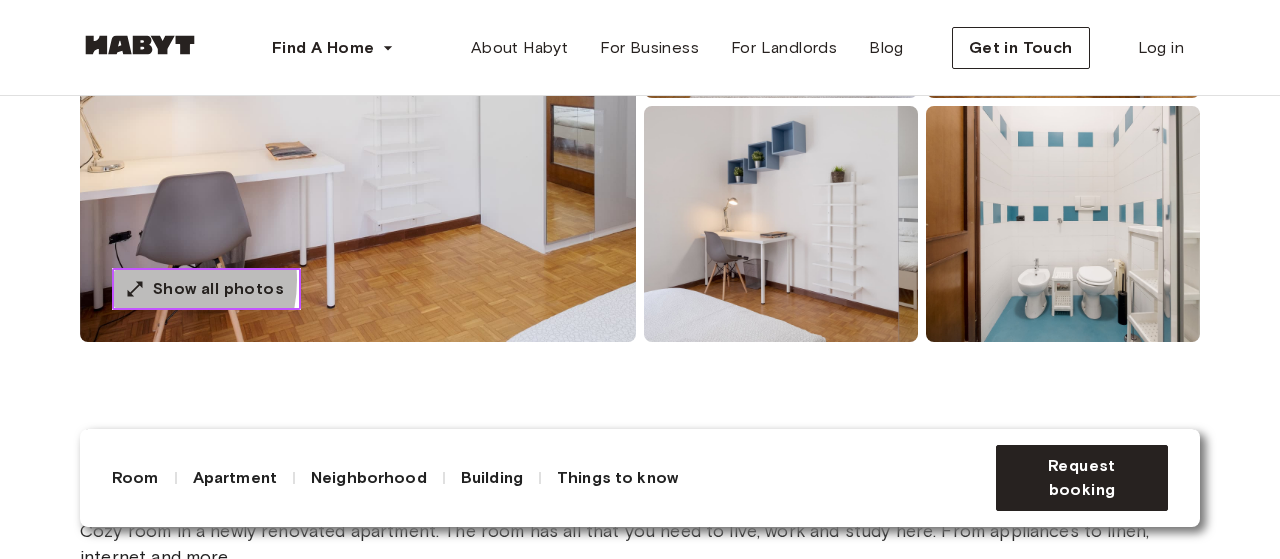 click on "Show all photos" at bounding box center [206, 289] 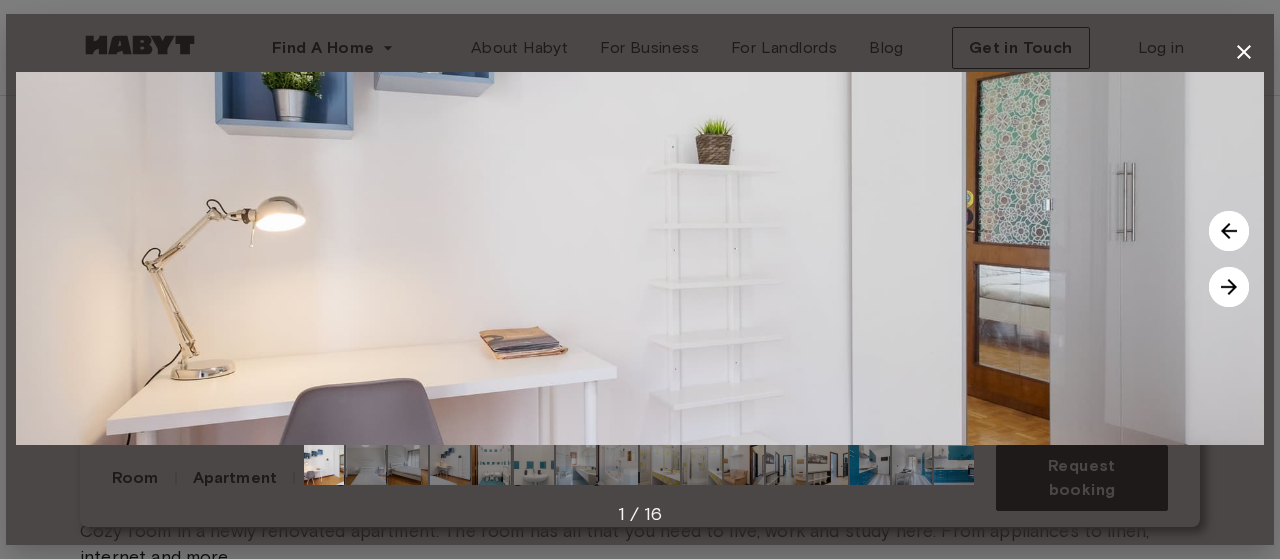 click at bounding box center (1229, 287) 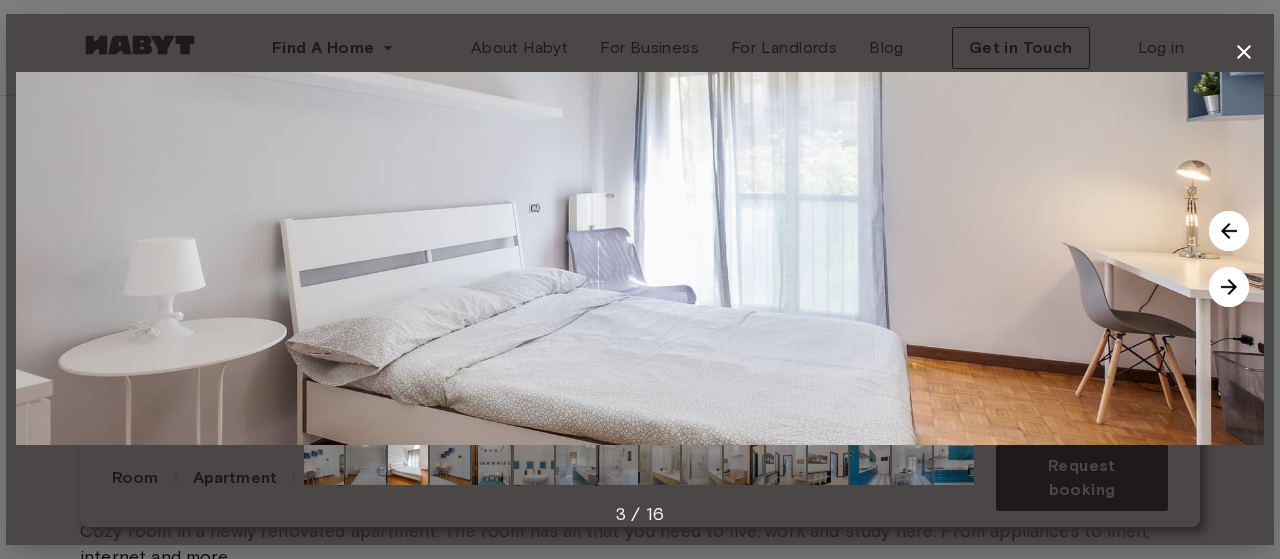 click at bounding box center (1229, 287) 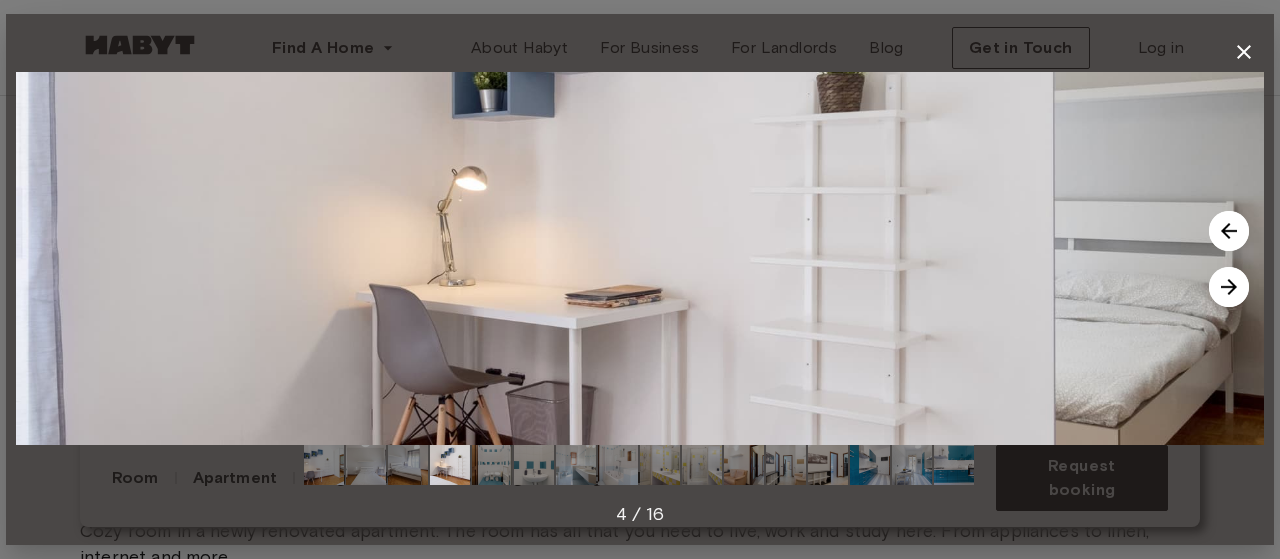 click at bounding box center [1229, 287] 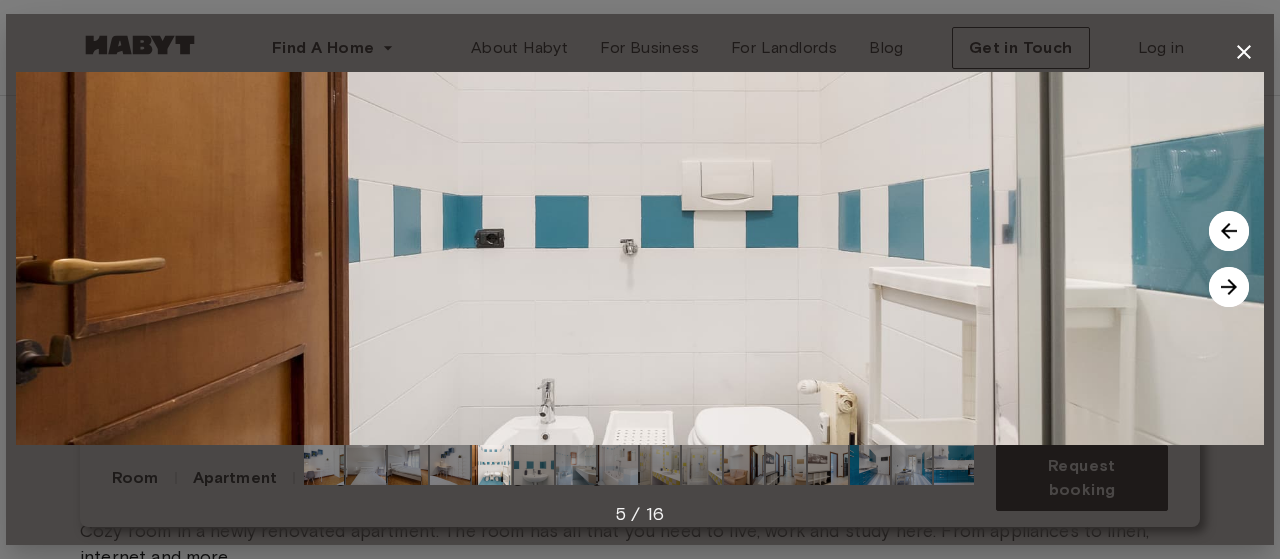 click at bounding box center [1229, 287] 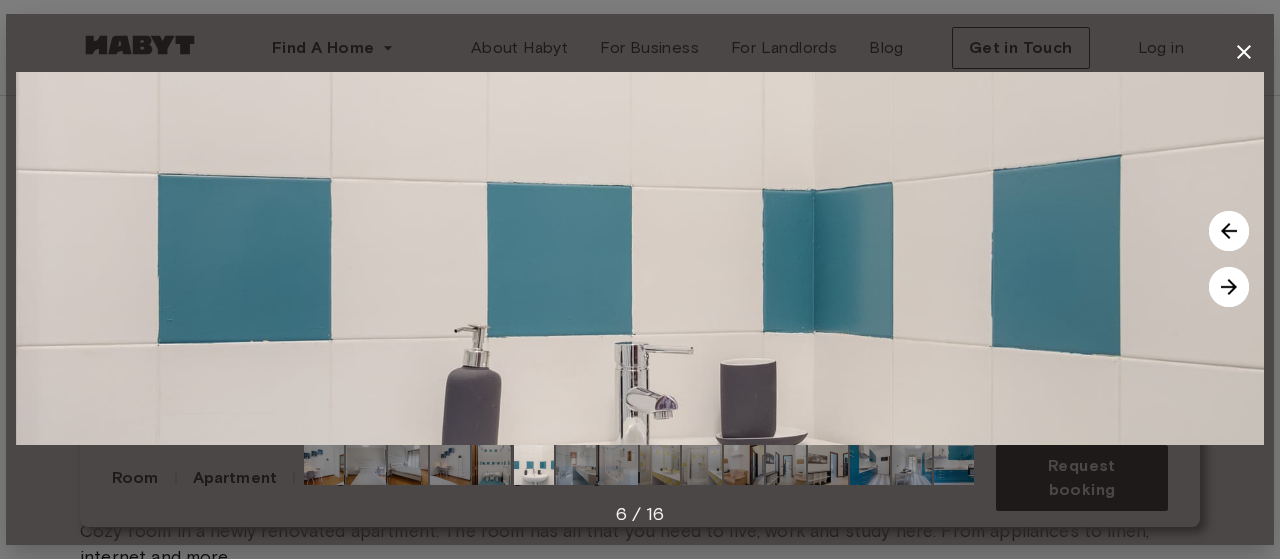 click at bounding box center (1229, 287) 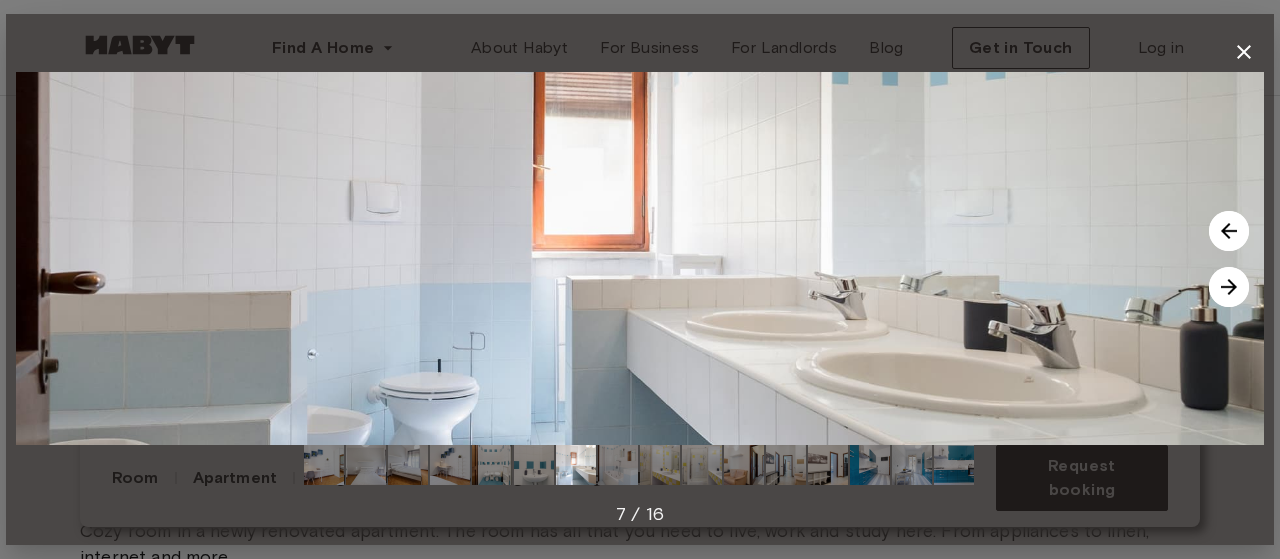 click at bounding box center [1229, 287] 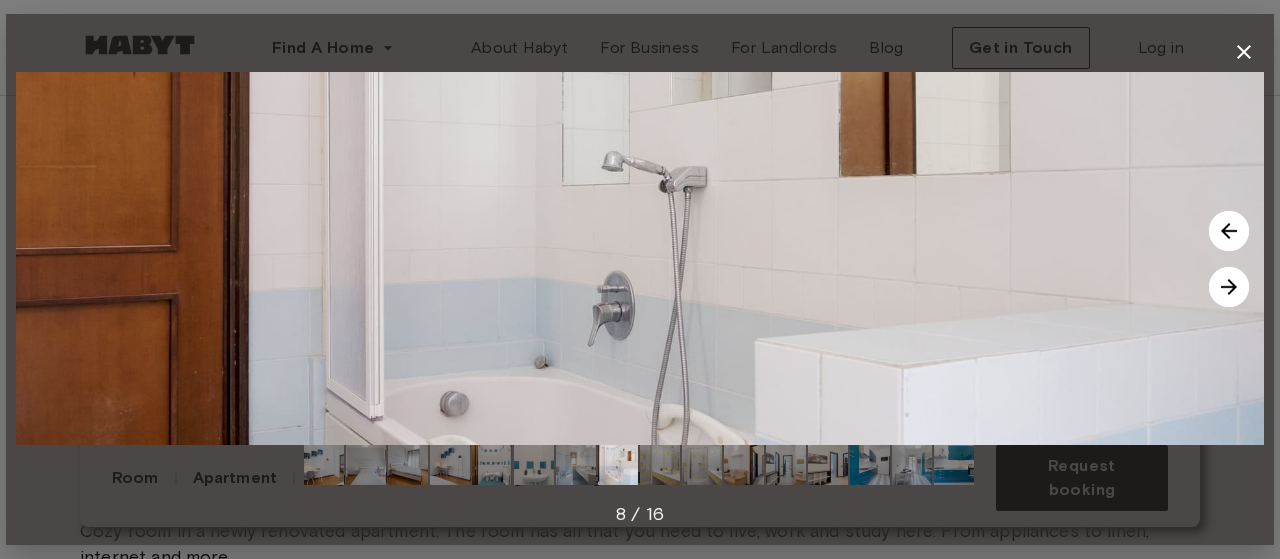click at bounding box center (1229, 287) 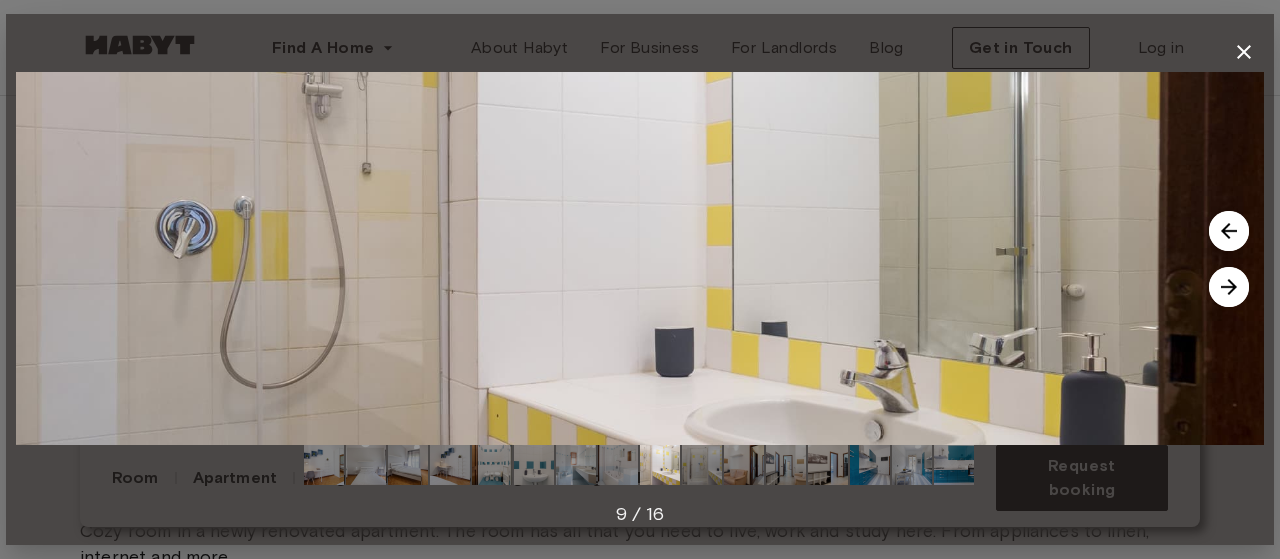 click at bounding box center [1229, 287] 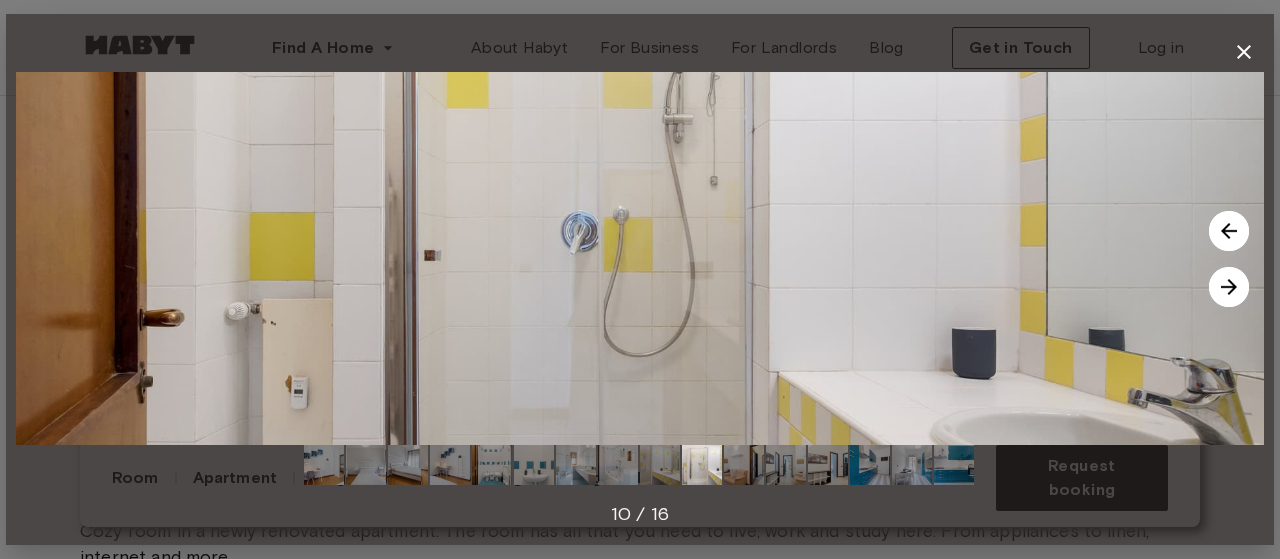 click at bounding box center [1229, 287] 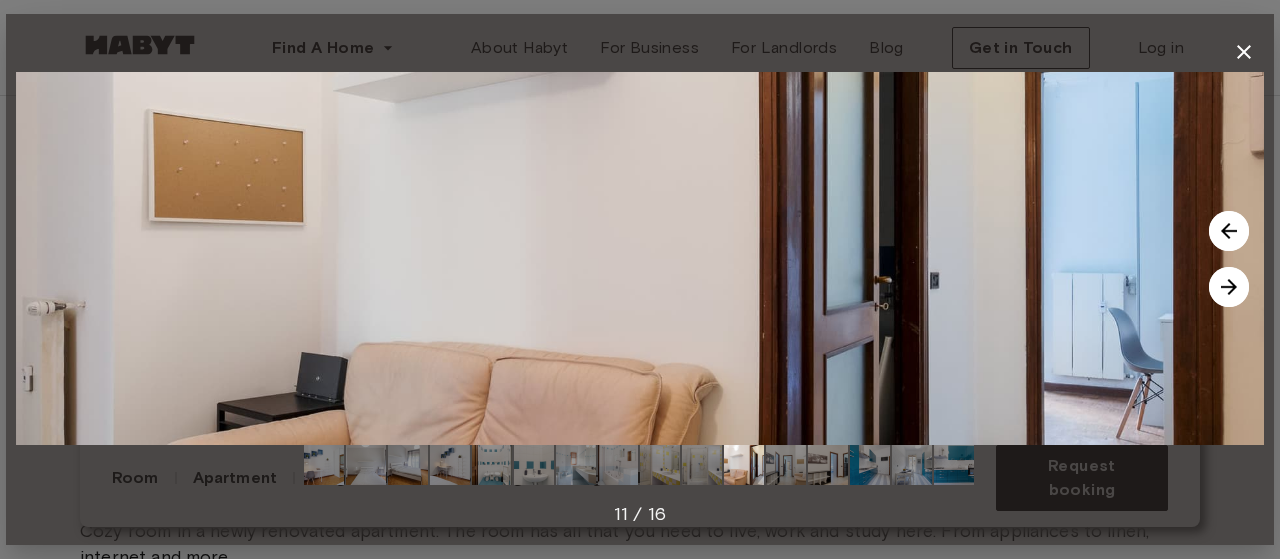 click at bounding box center [1229, 287] 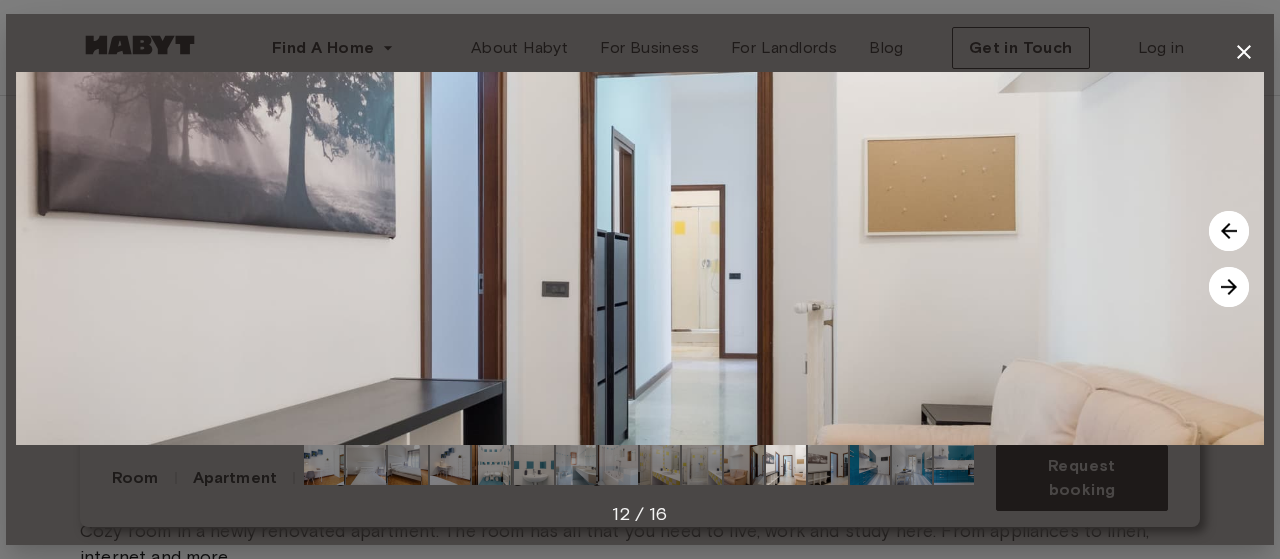 click at bounding box center [1229, 287] 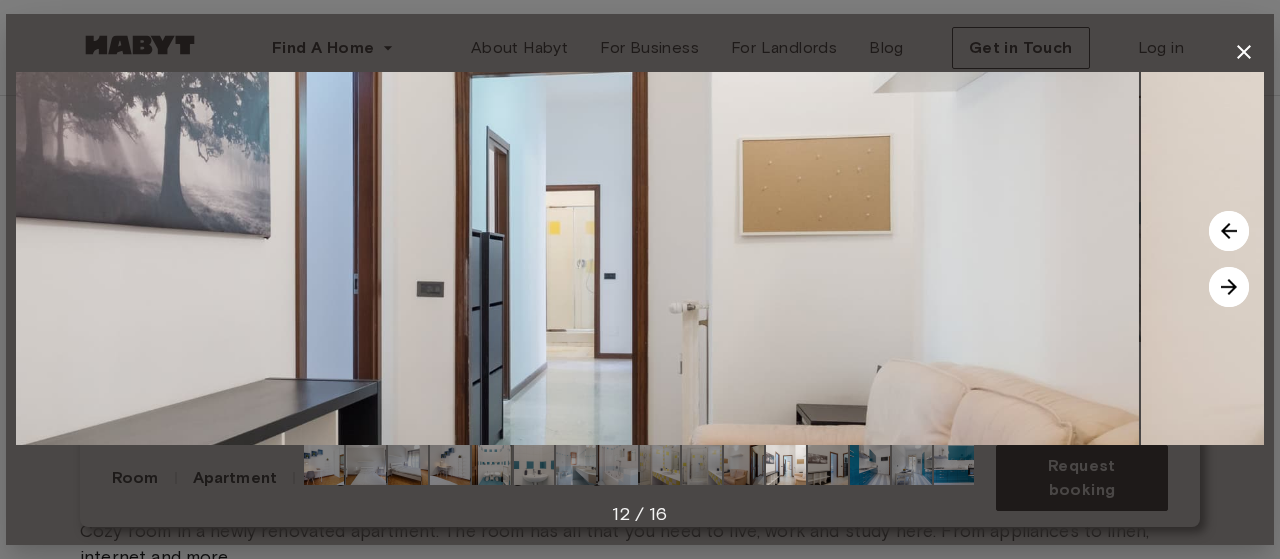 click at bounding box center (1229, 287) 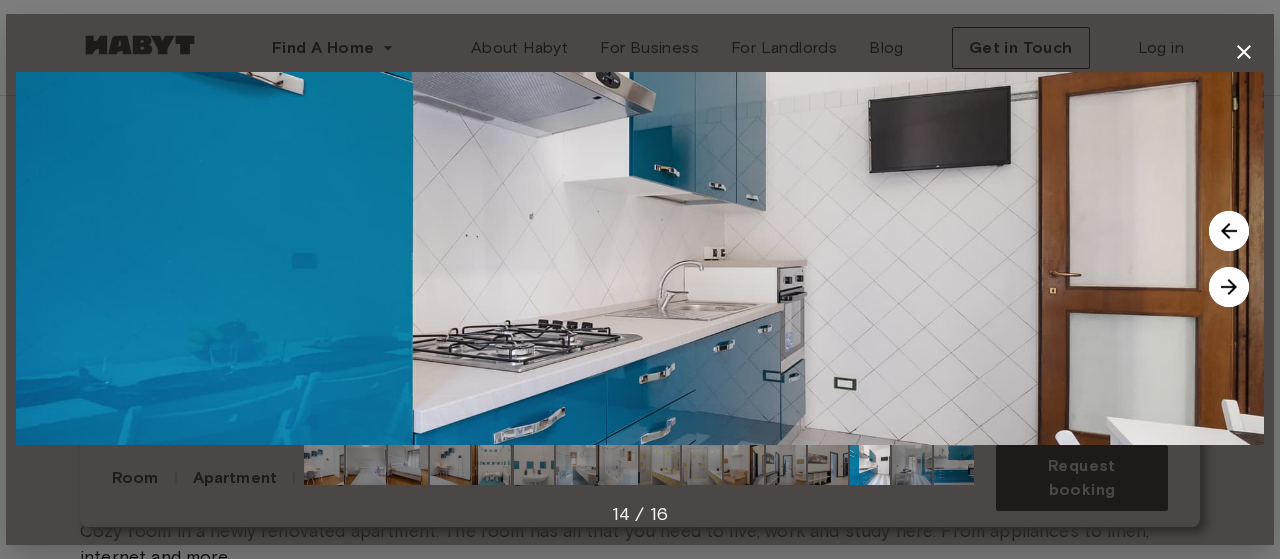 click 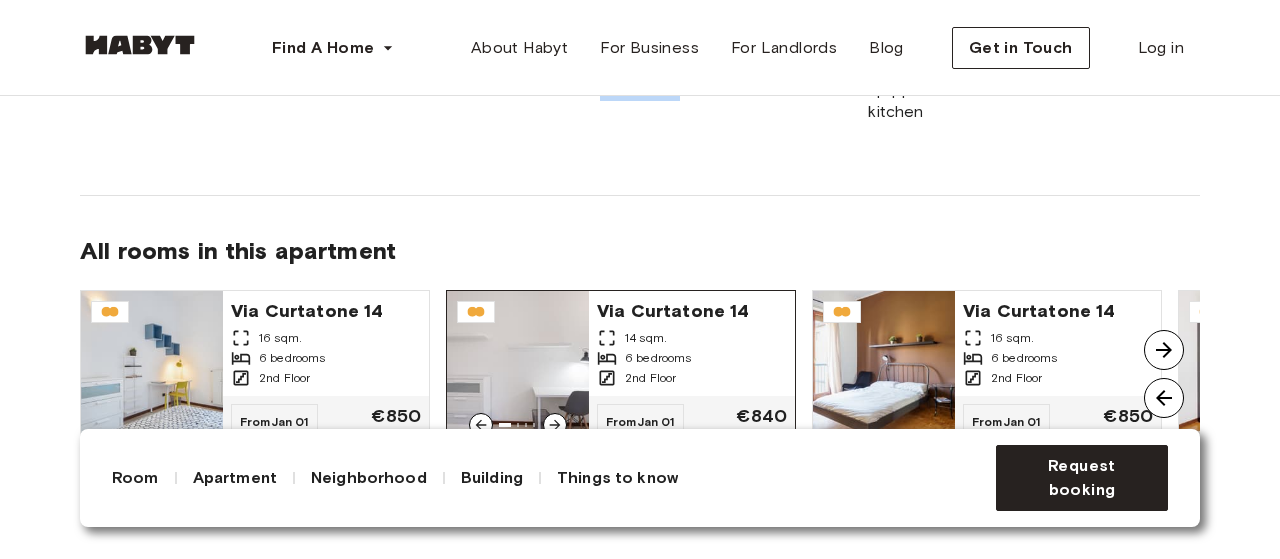 scroll, scrollTop: 1800, scrollLeft: 0, axis: vertical 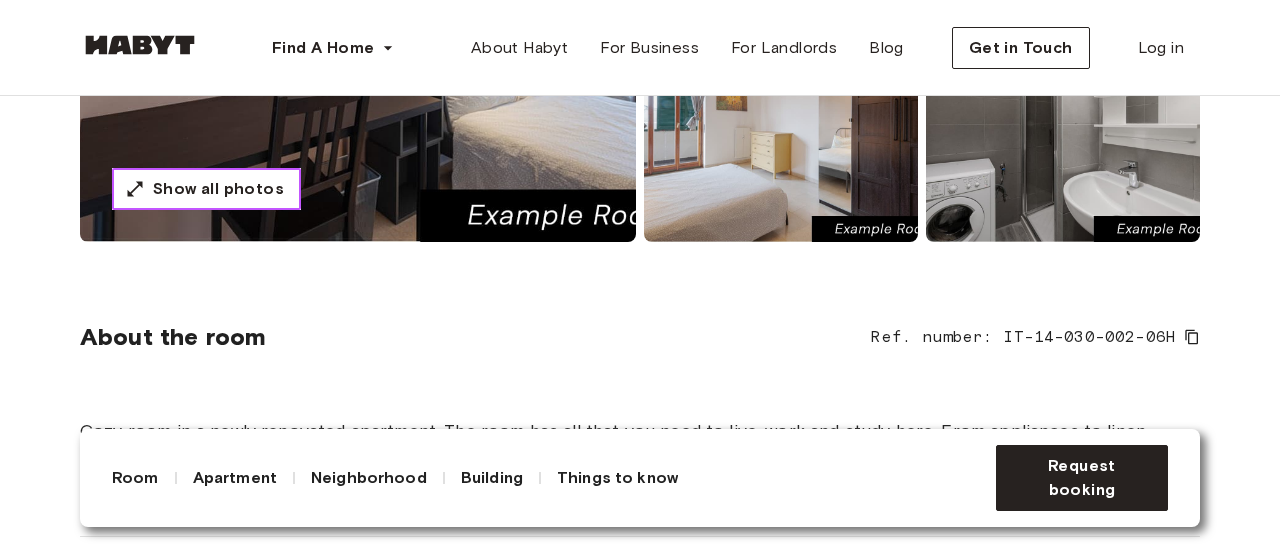 drag, startPoint x: 246, startPoint y: 167, endPoint x: 254, endPoint y: 187, distance: 21.540659 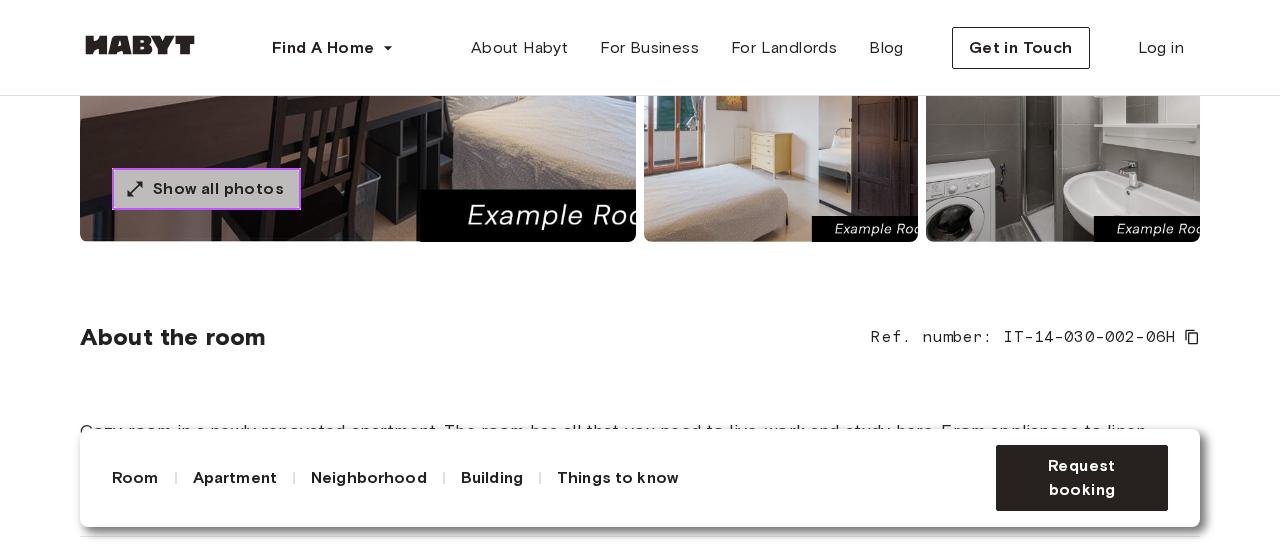 click on "Show all photos" at bounding box center (218, 189) 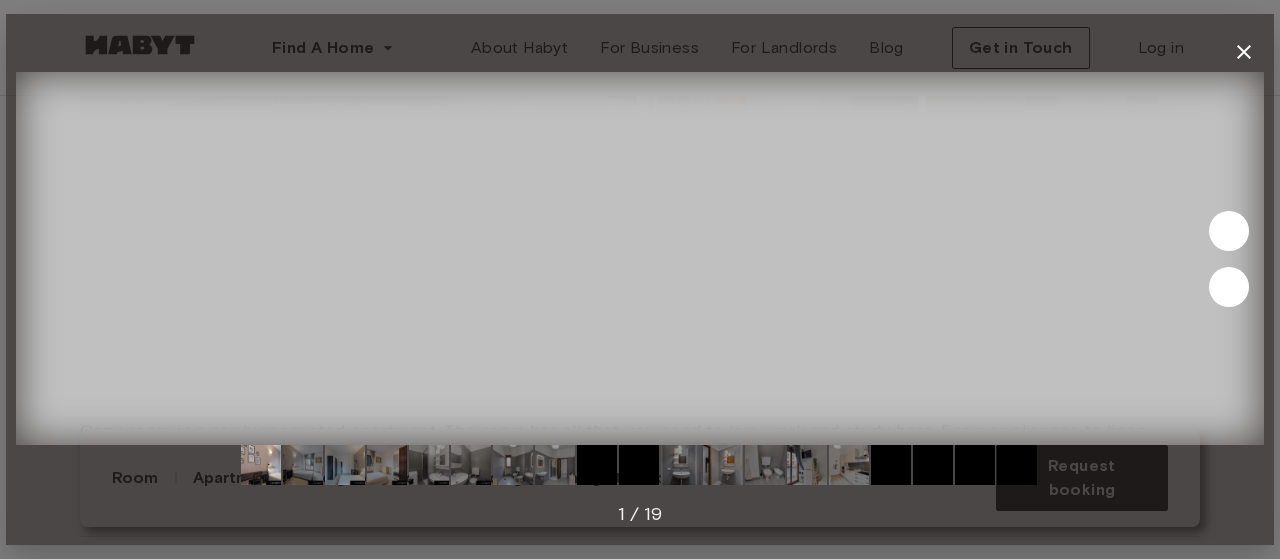 scroll, scrollTop: 500, scrollLeft: 0, axis: vertical 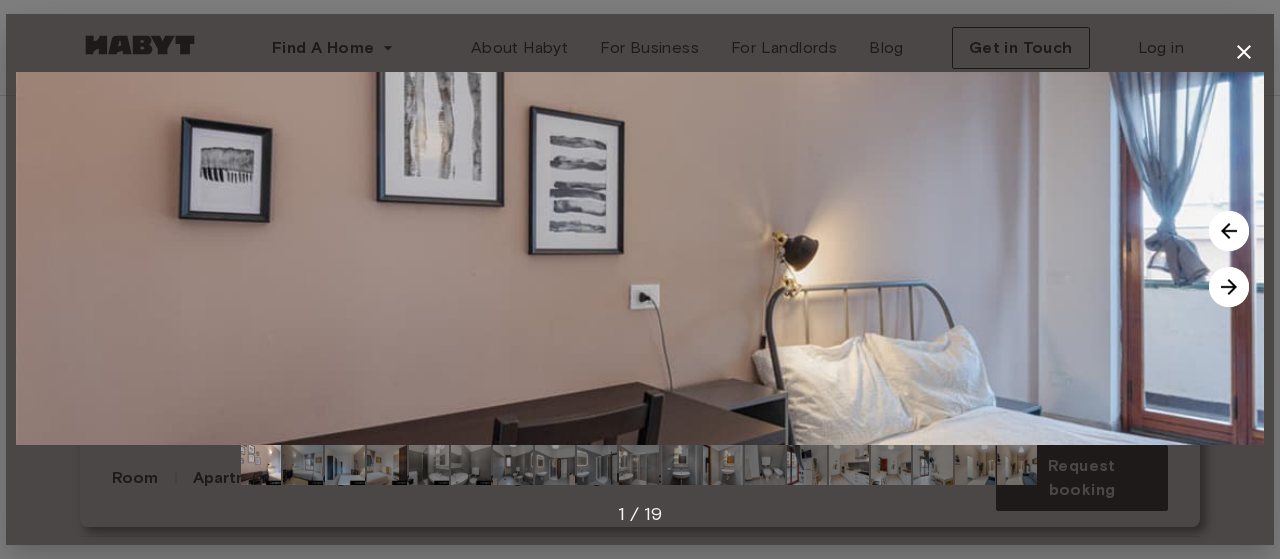 click at bounding box center [1229, 287] 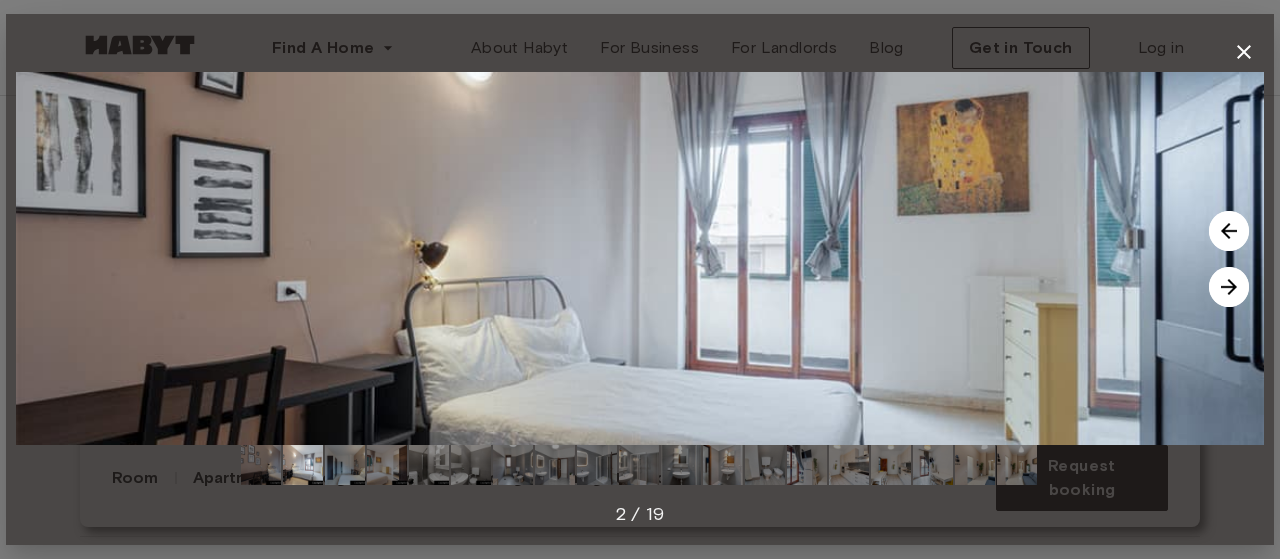 click at bounding box center [1229, 287] 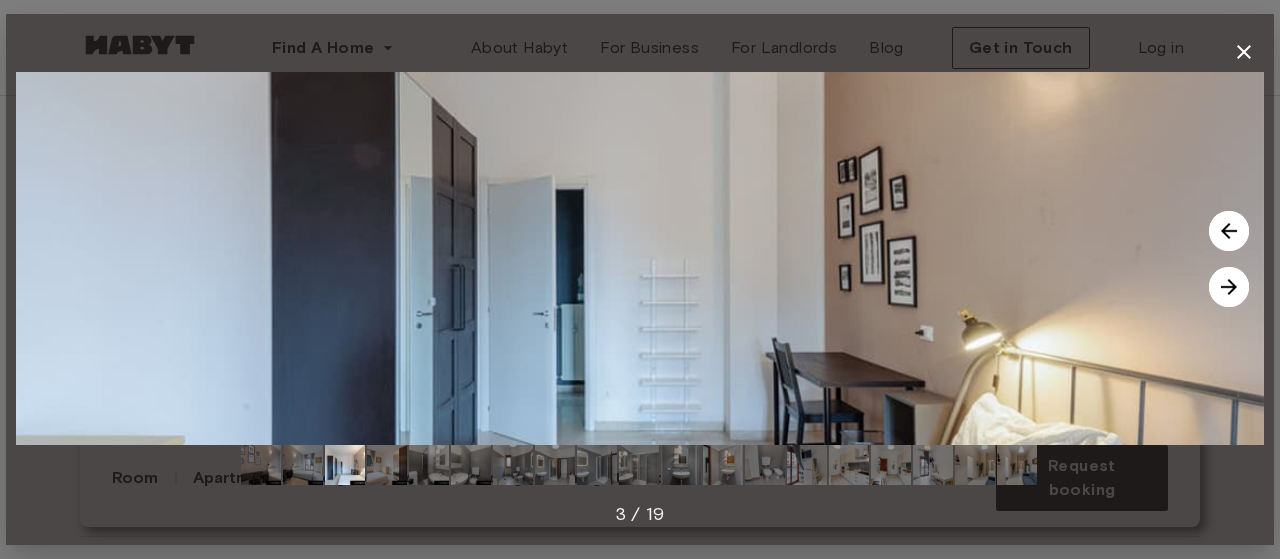 click at bounding box center [1229, 287] 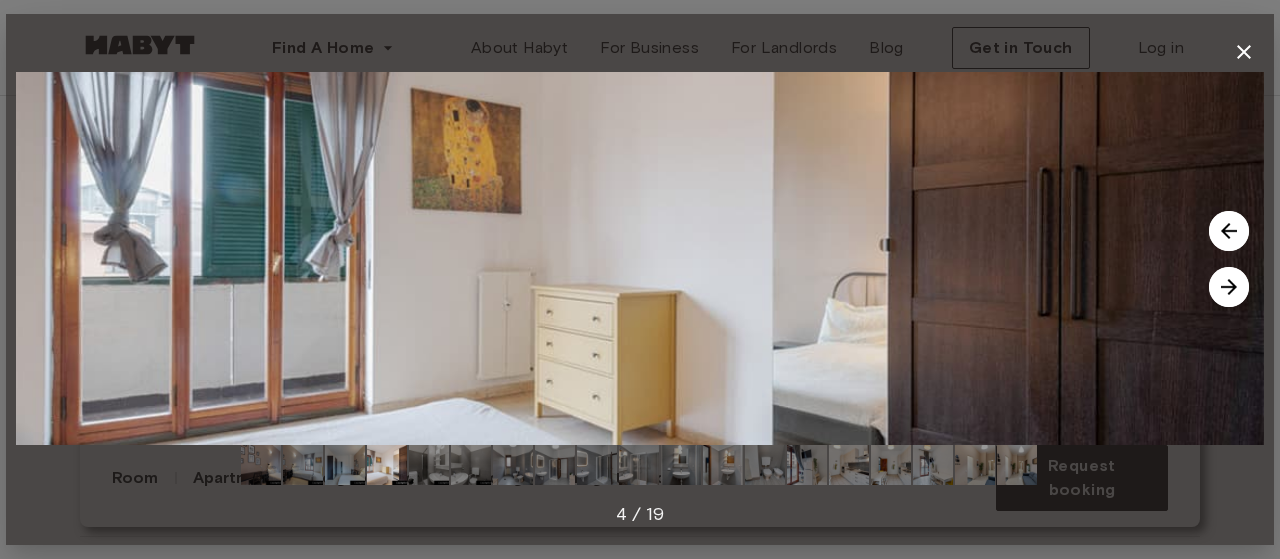 click at bounding box center (1229, 287) 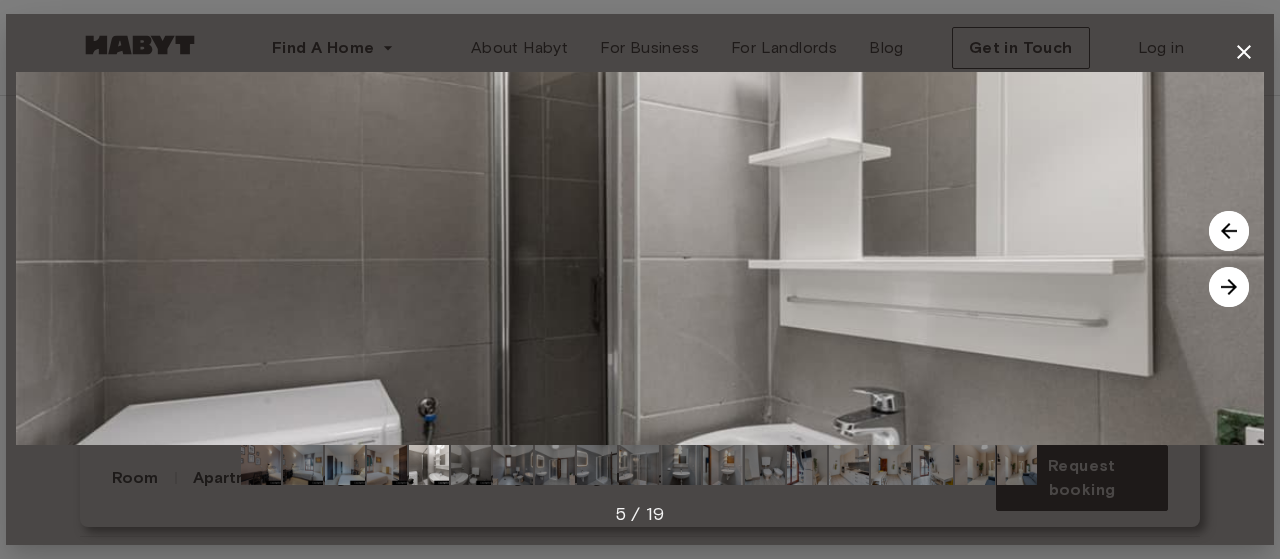 click at bounding box center [1229, 287] 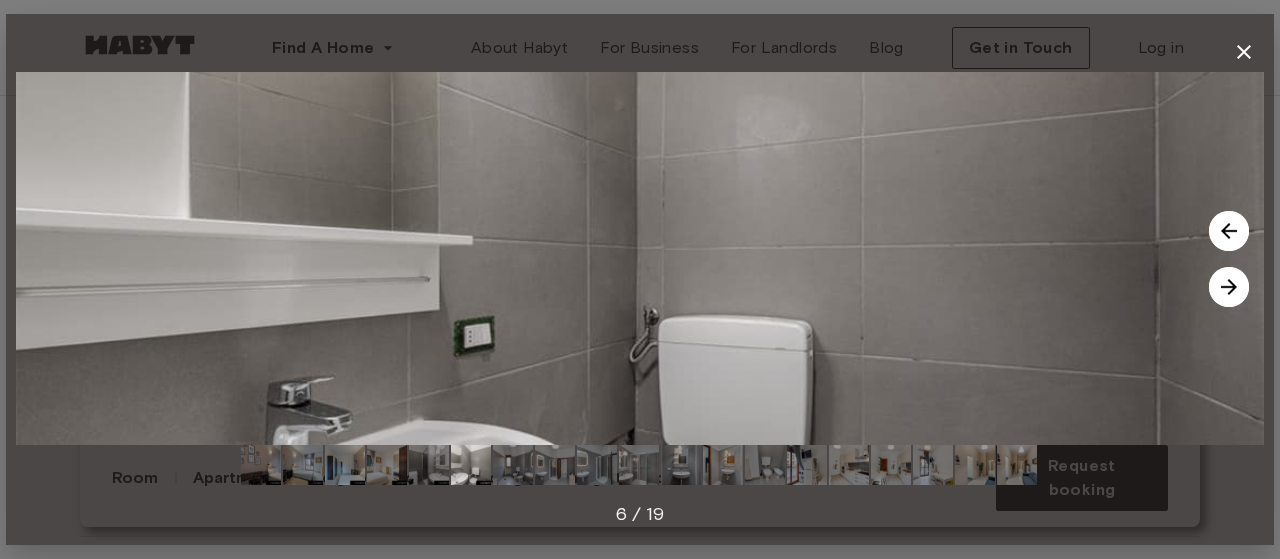 click at bounding box center (1229, 287) 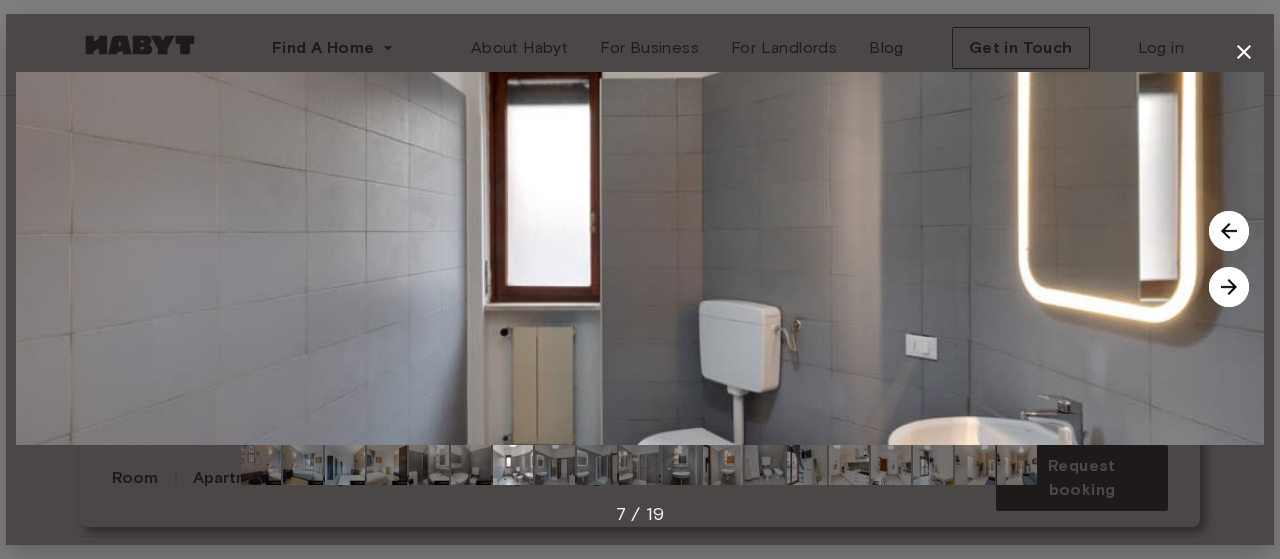 click at bounding box center [1229, 287] 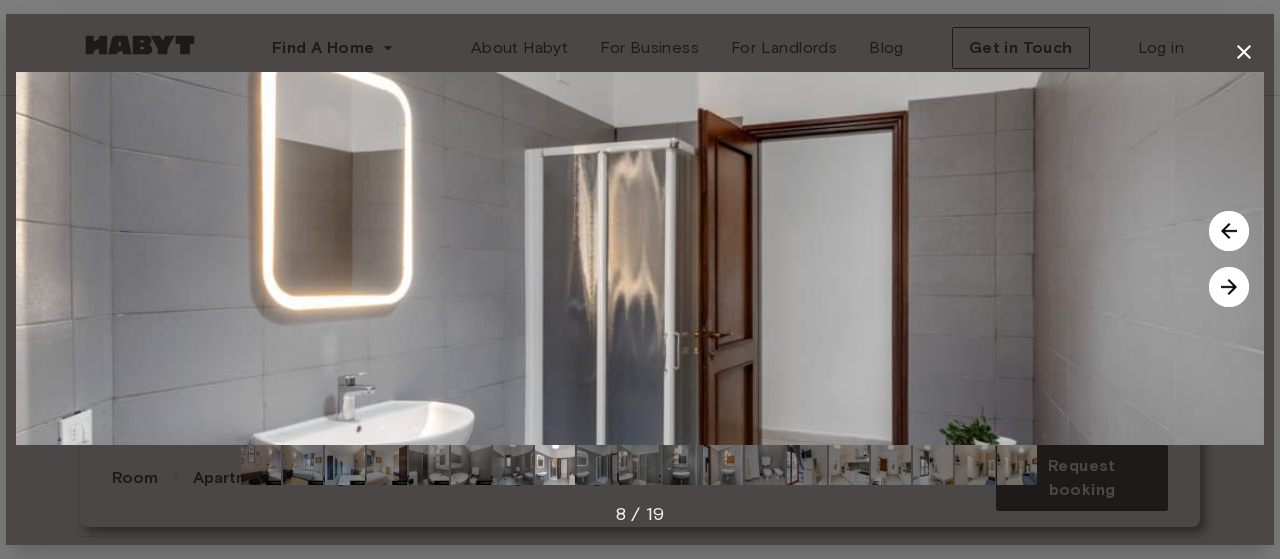 click at bounding box center (1229, 287) 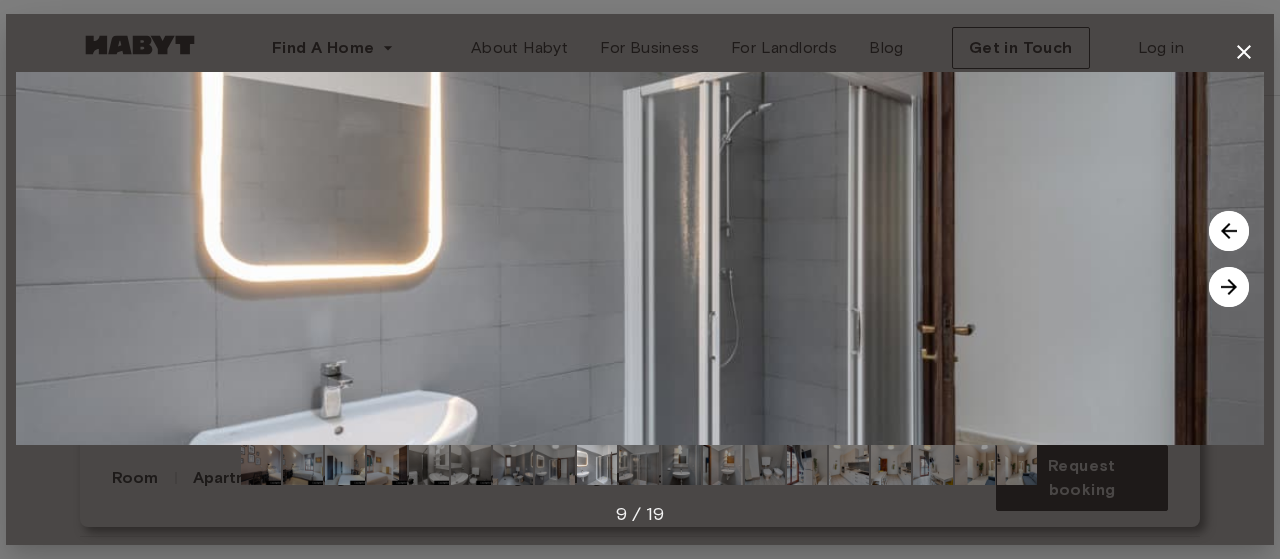 click at bounding box center [1229, 287] 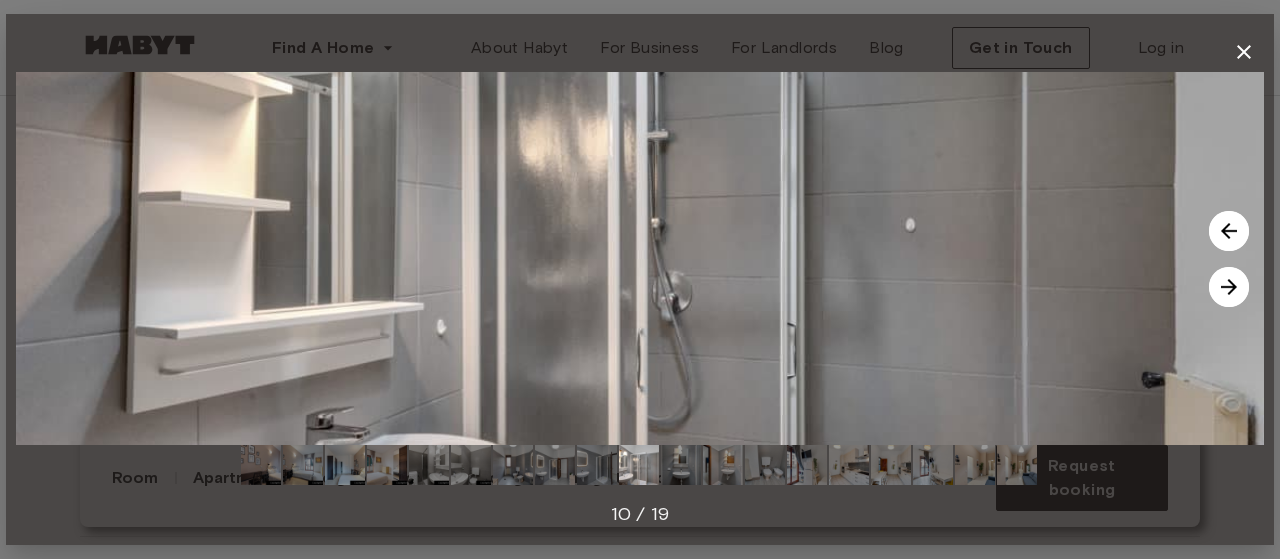 click at bounding box center (1229, 287) 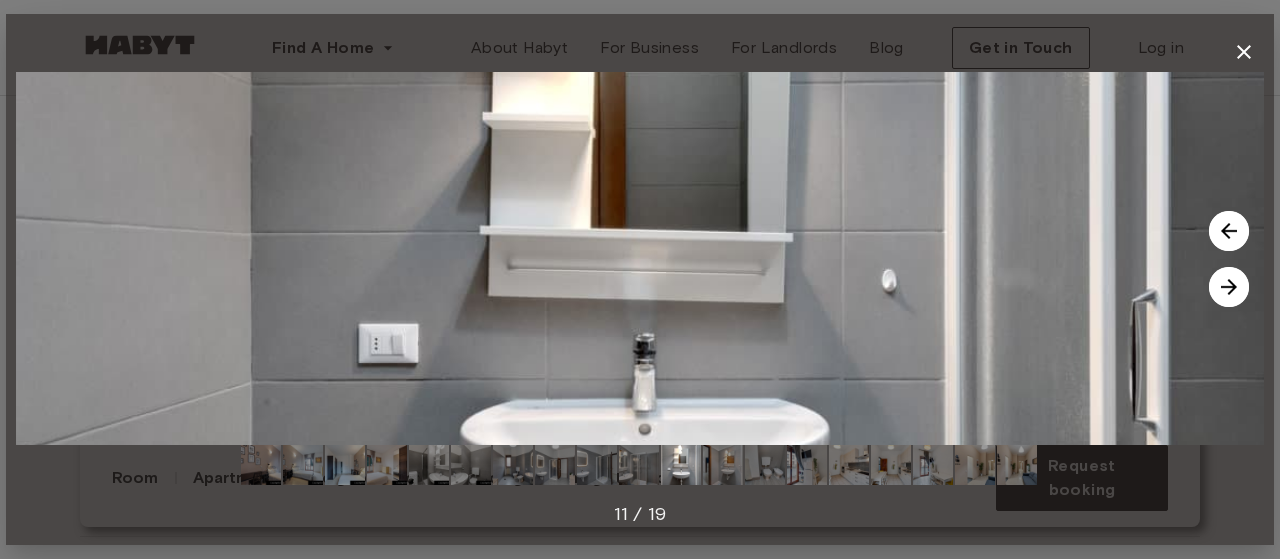 click at bounding box center (1229, 287) 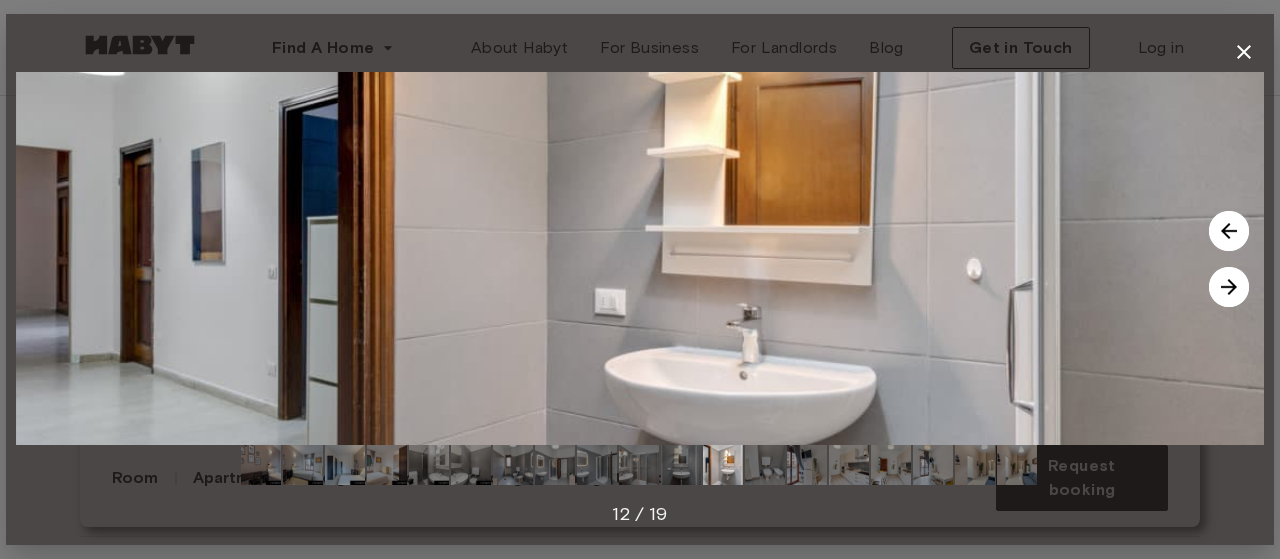 click at bounding box center (1229, 287) 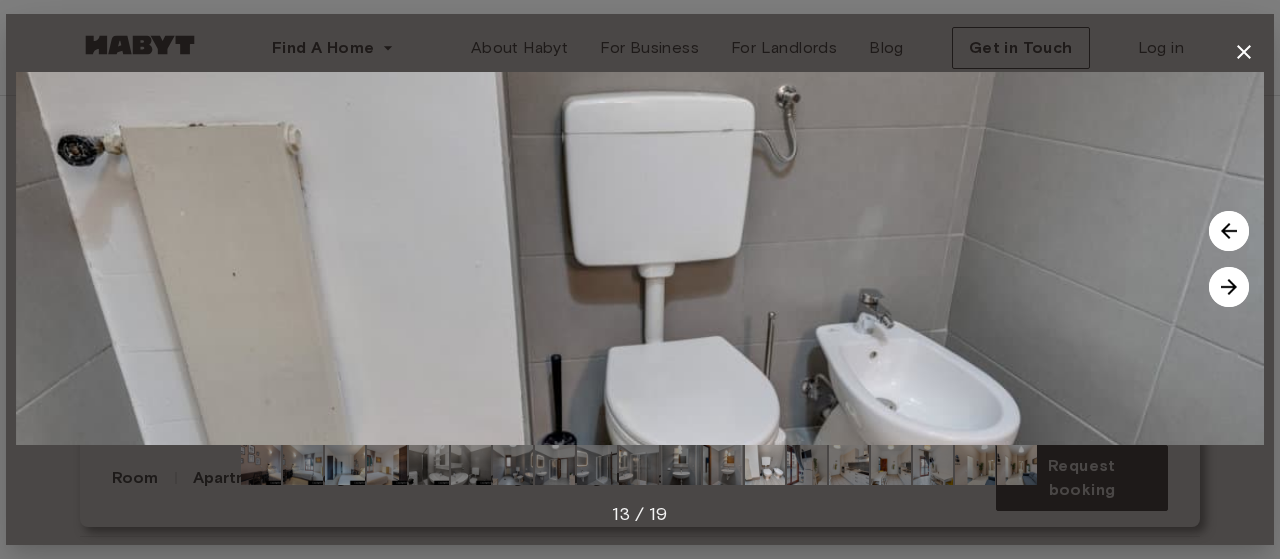 click at bounding box center [1229, 287] 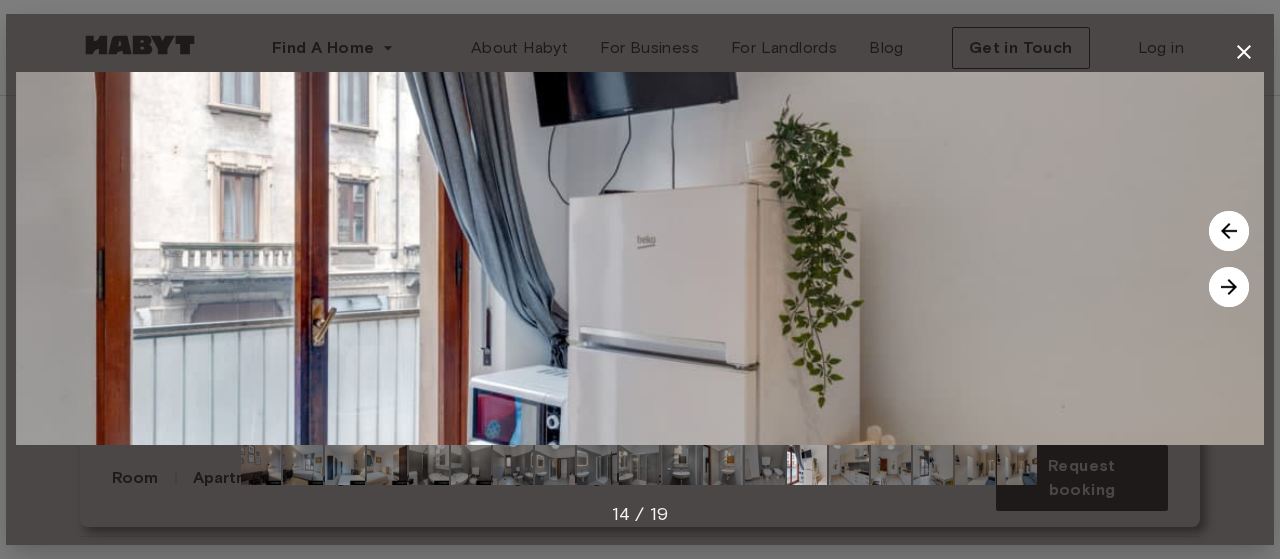 click at bounding box center [1229, 287] 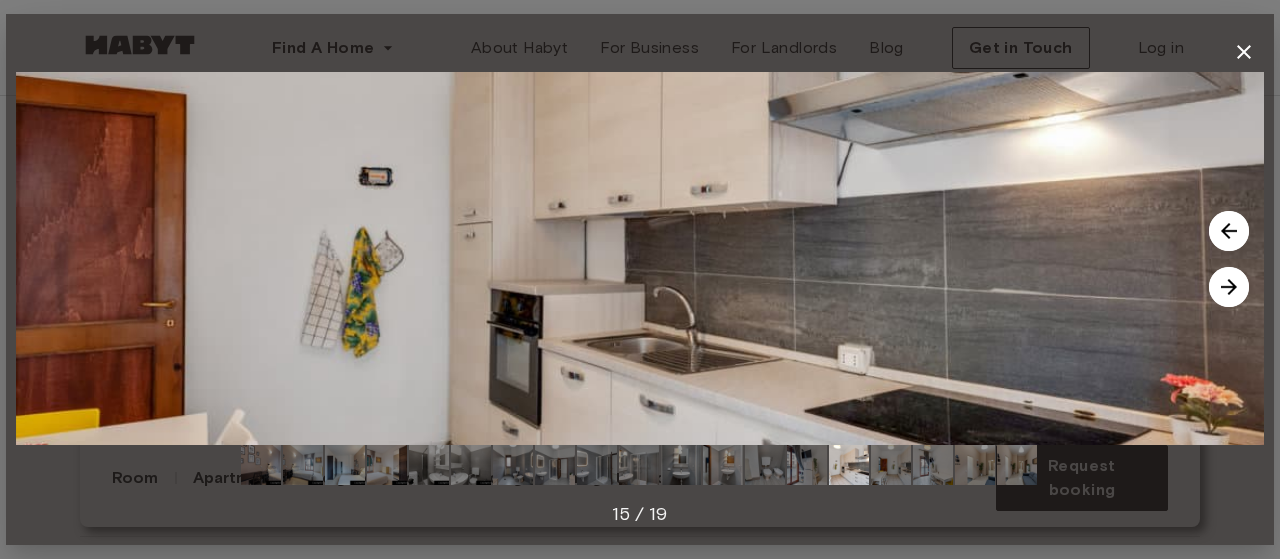 click at bounding box center (1229, 287) 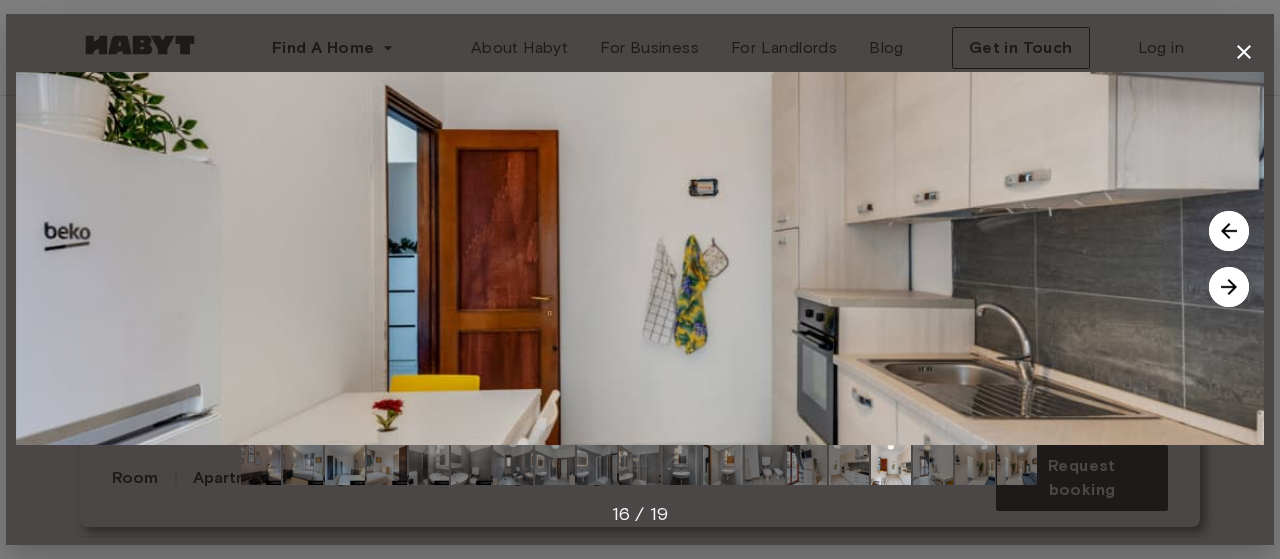 click at bounding box center (1229, 287) 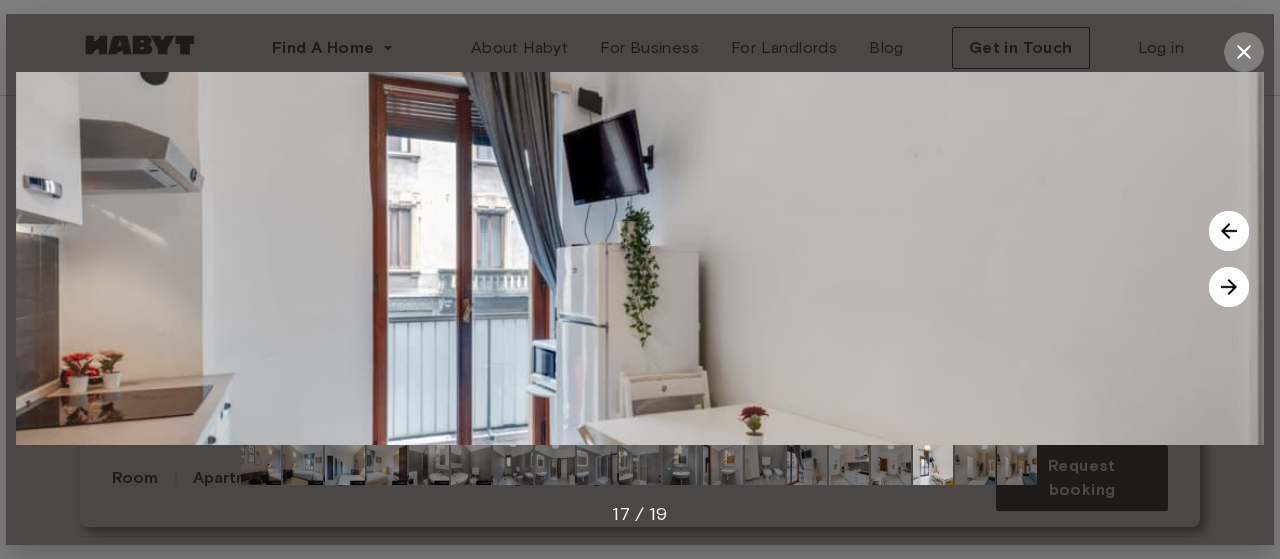 click 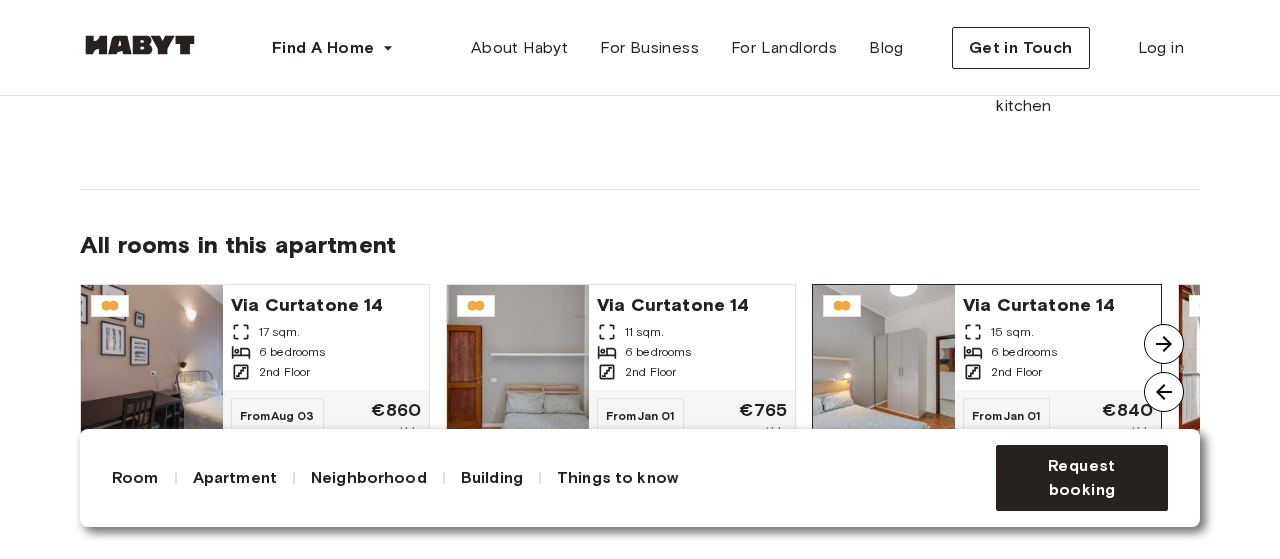 scroll, scrollTop: 1700, scrollLeft: 0, axis: vertical 